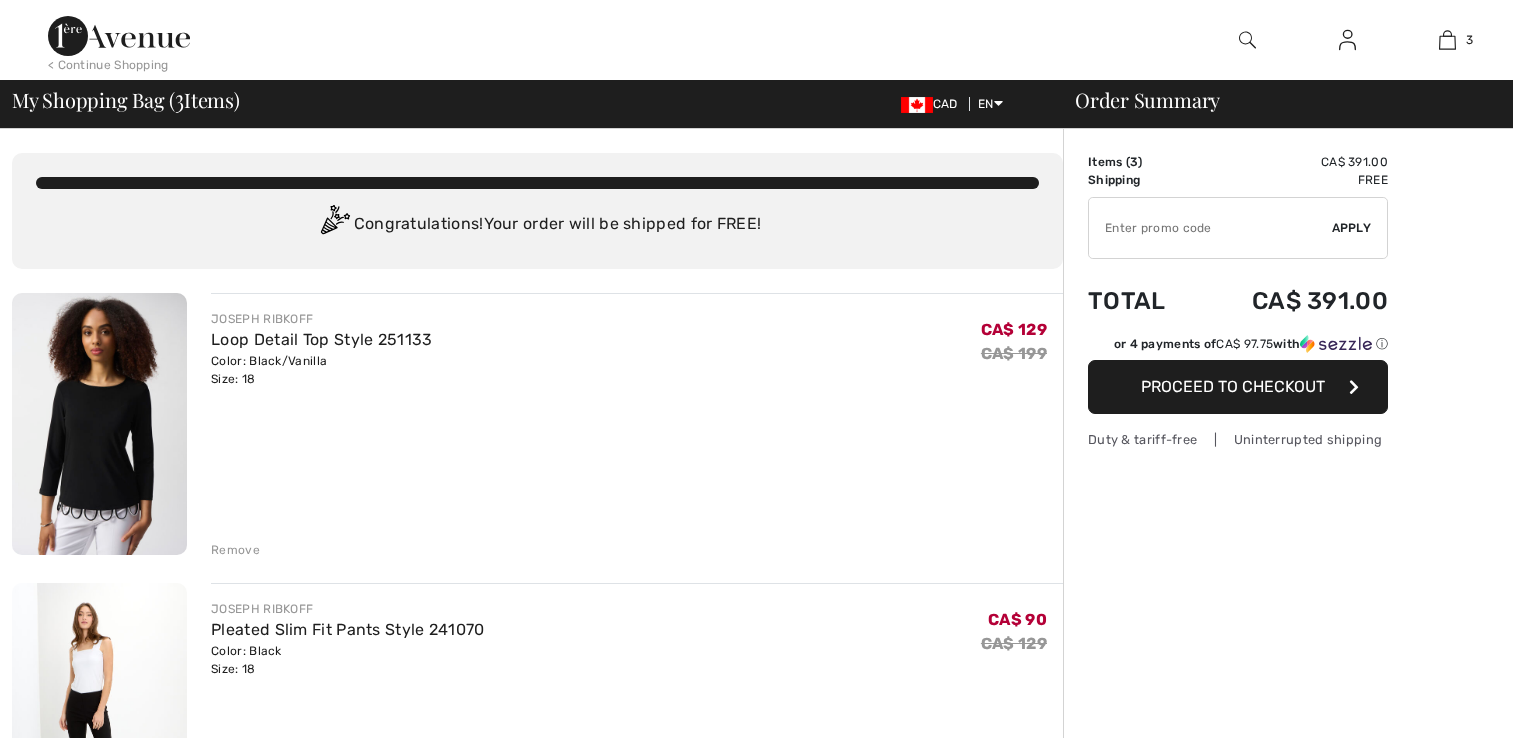 scroll, scrollTop: 0, scrollLeft: 0, axis: both 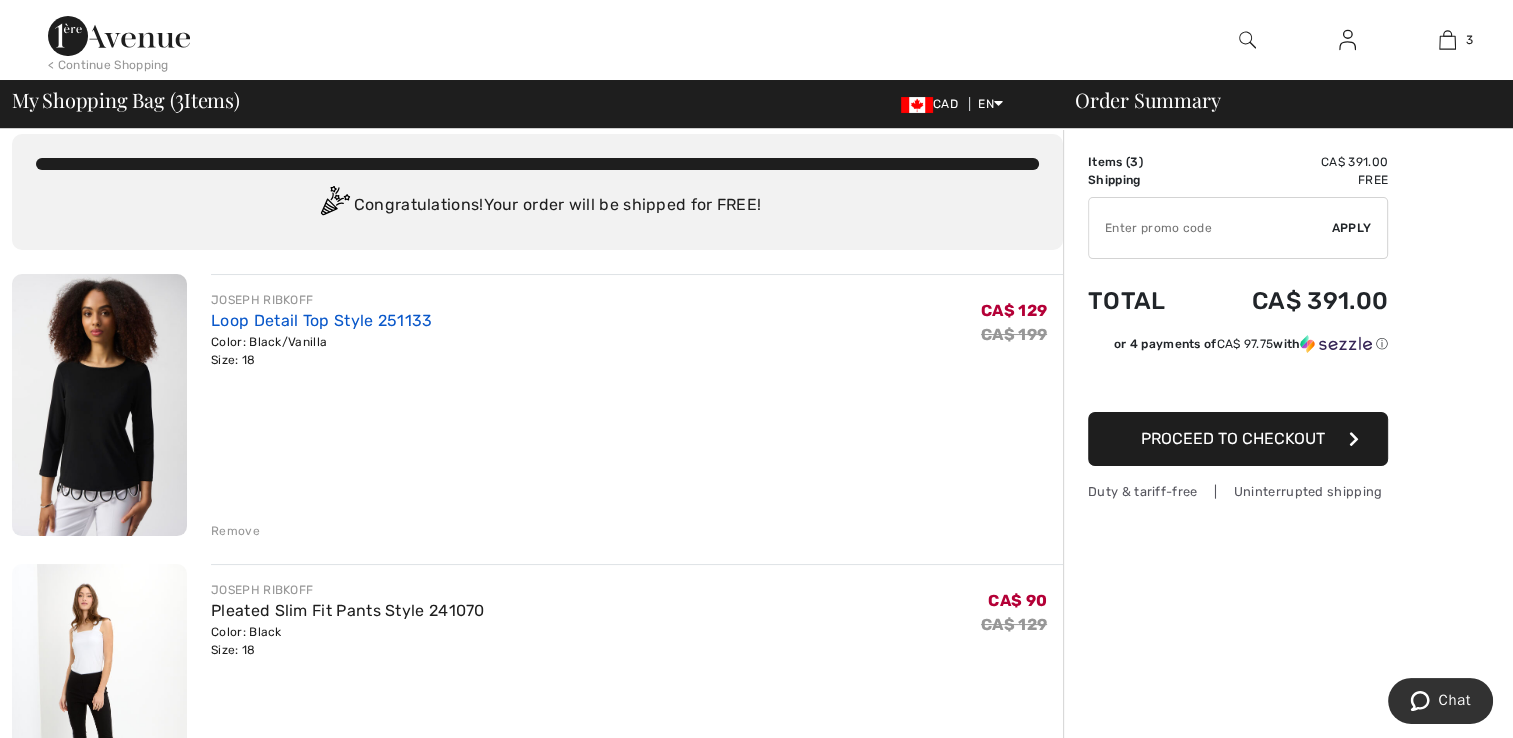 click on "Loop Detail Top Style 251133" at bounding box center (321, 320) 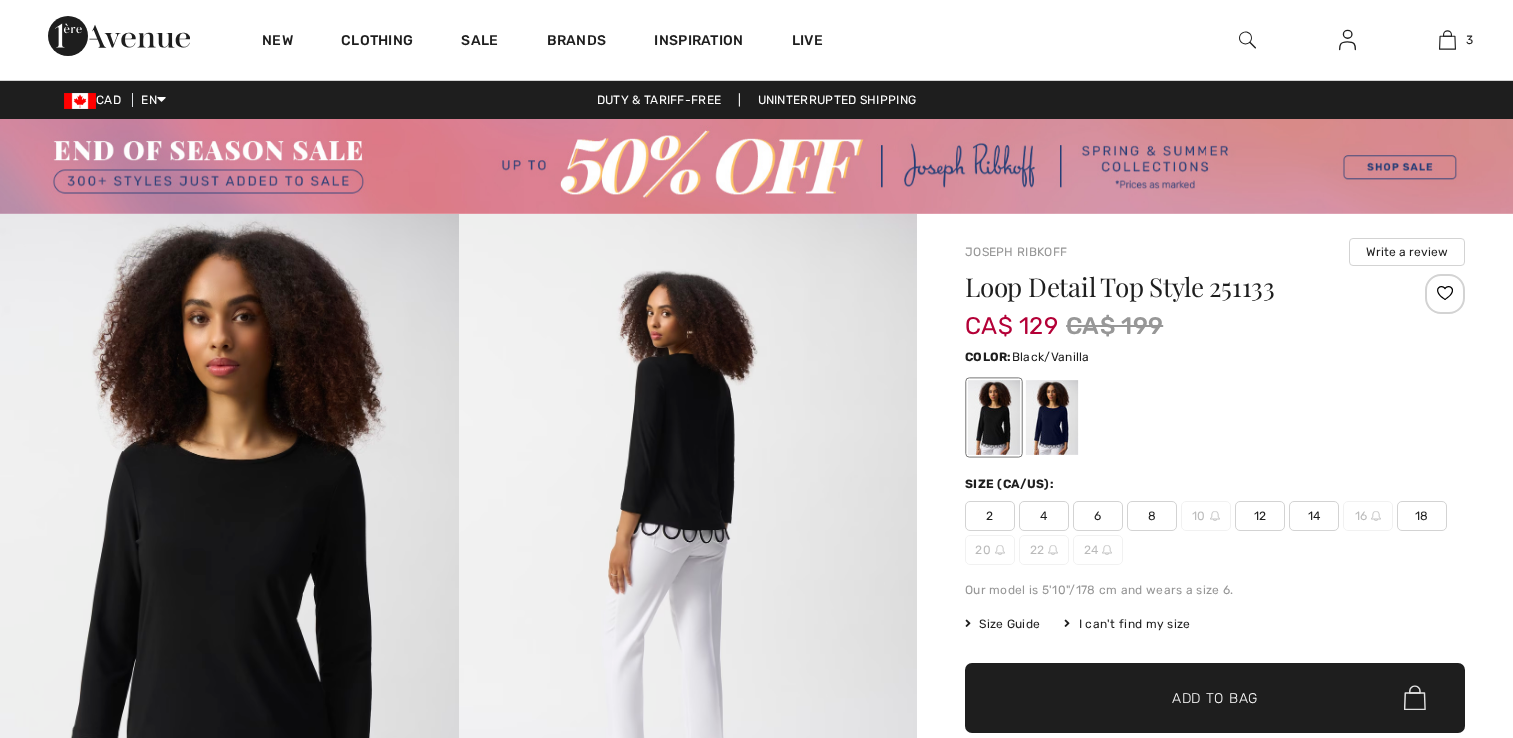 scroll, scrollTop: 0, scrollLeft: 0, axis: both 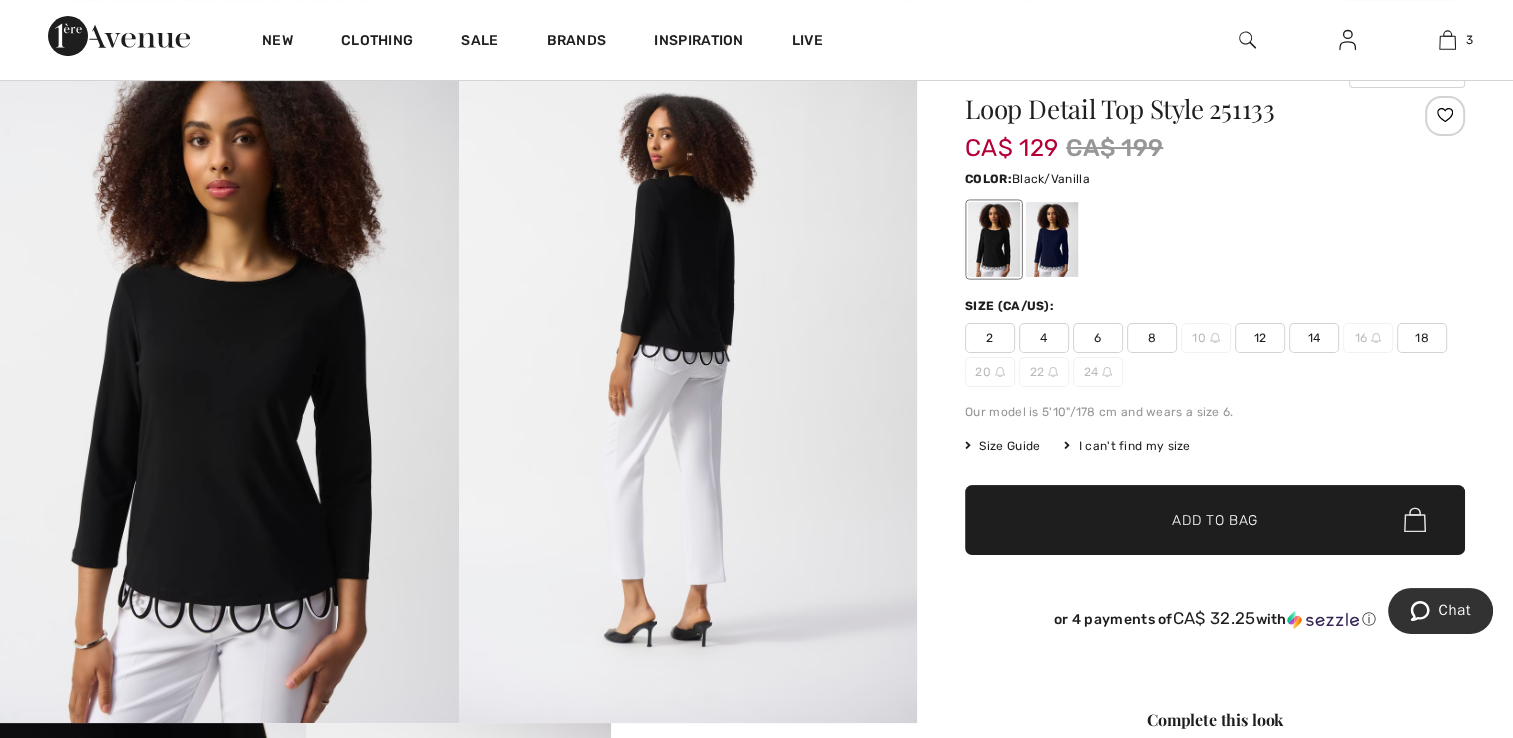 click on "I can't find my size" at bounding box center [1127, 446] 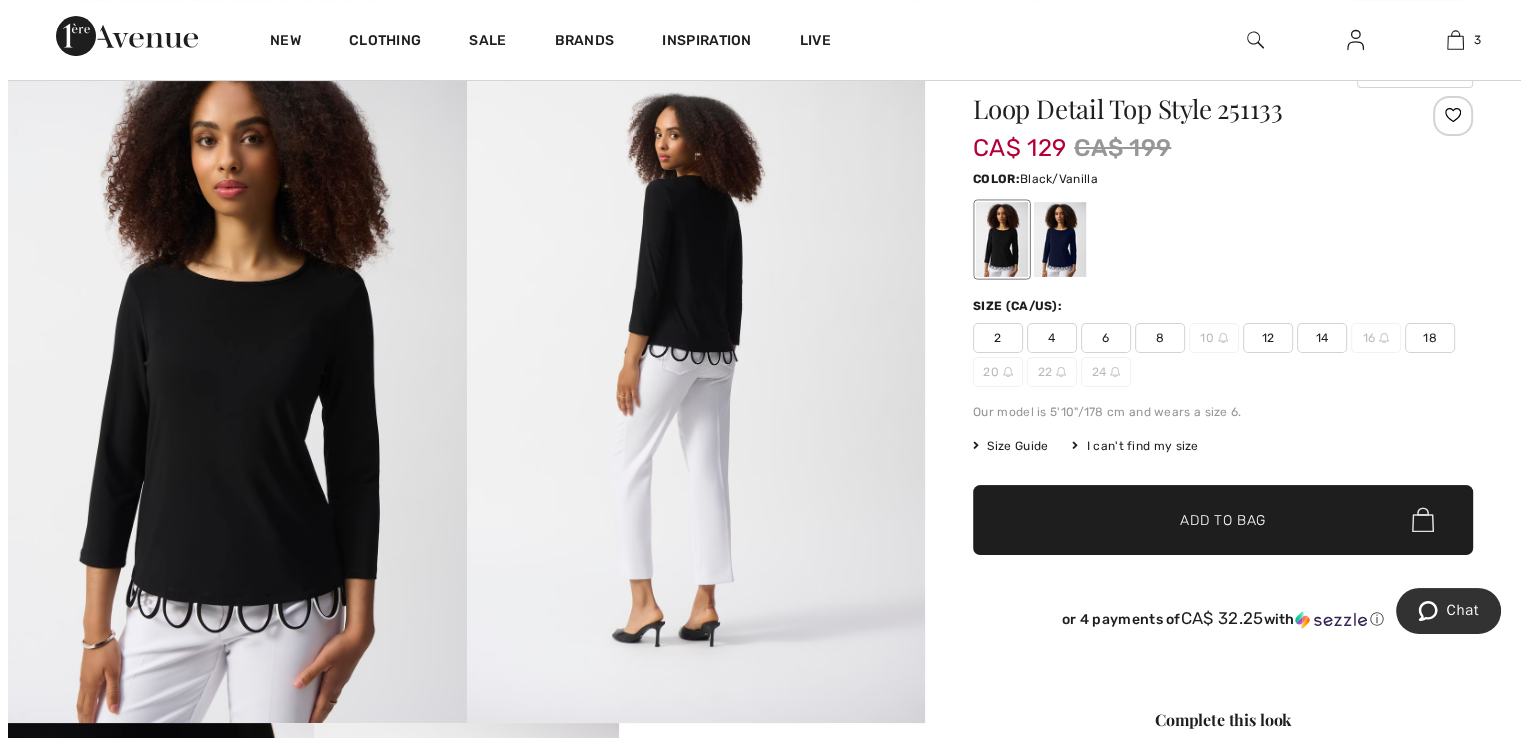 scroll, scrollTop: 179, scrollLeft: 0, axis: vertical 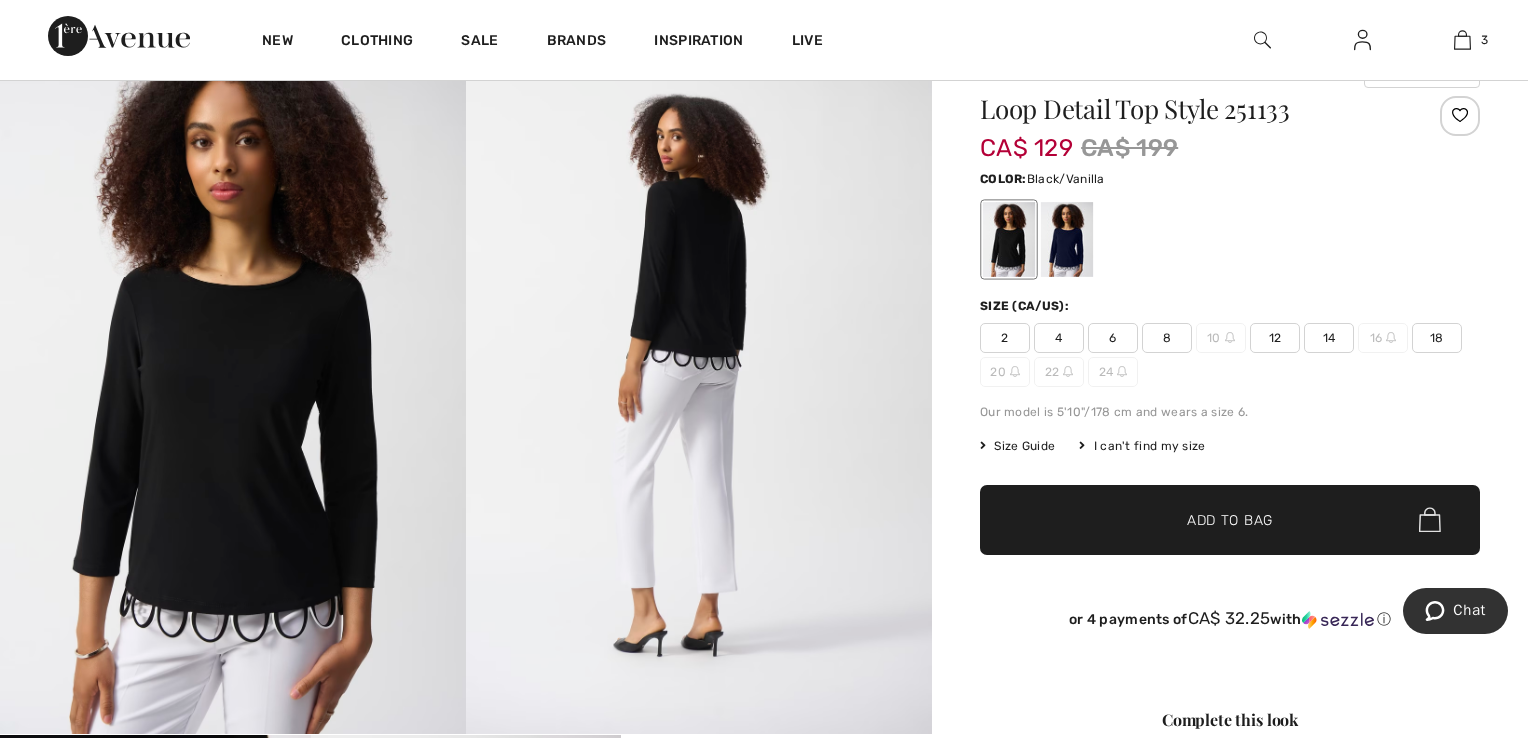 click on "I can't find my size" at bounding box center [1142, 446] 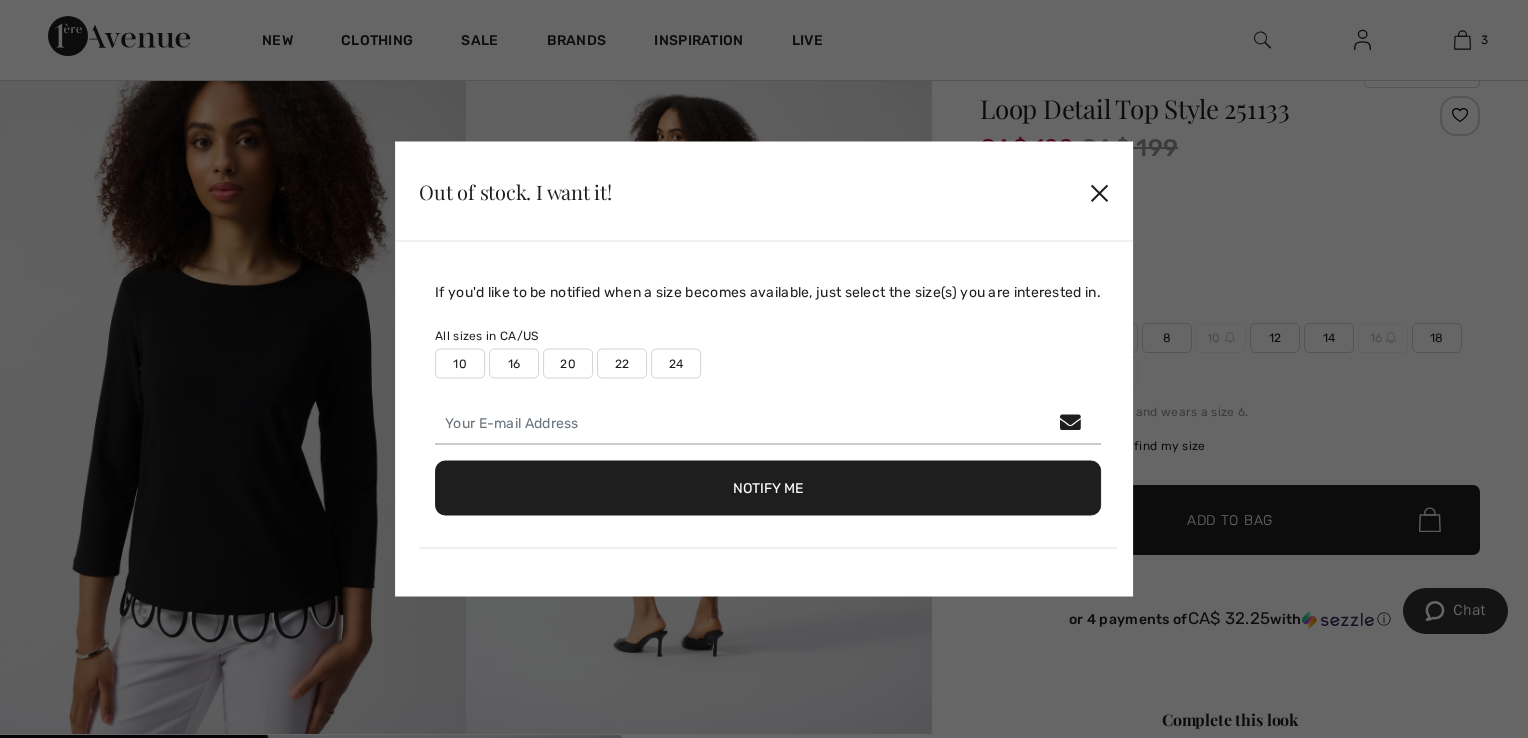 click on "22" at bounding box center [622, 364] 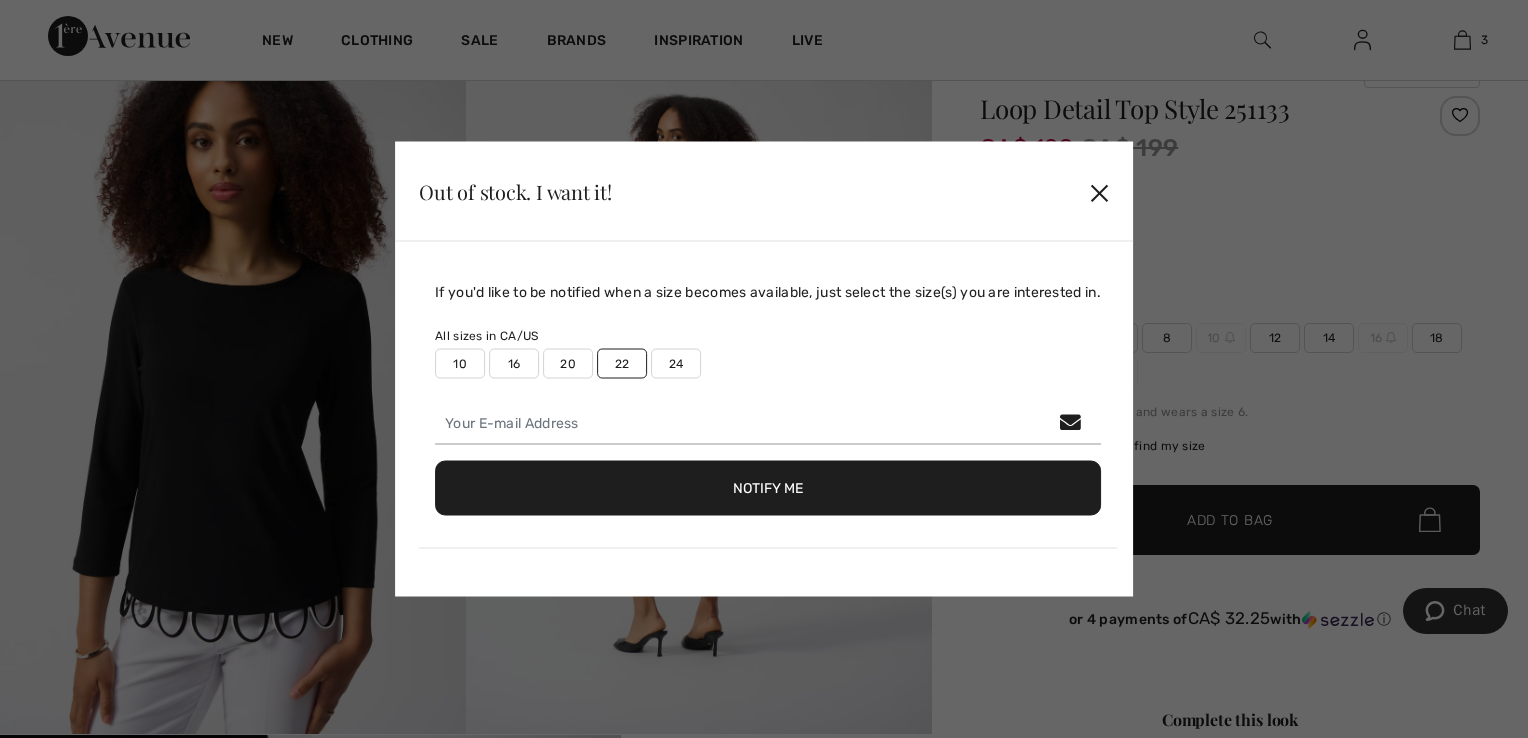 click on "Notify Me" at bounding box center [768, 488] 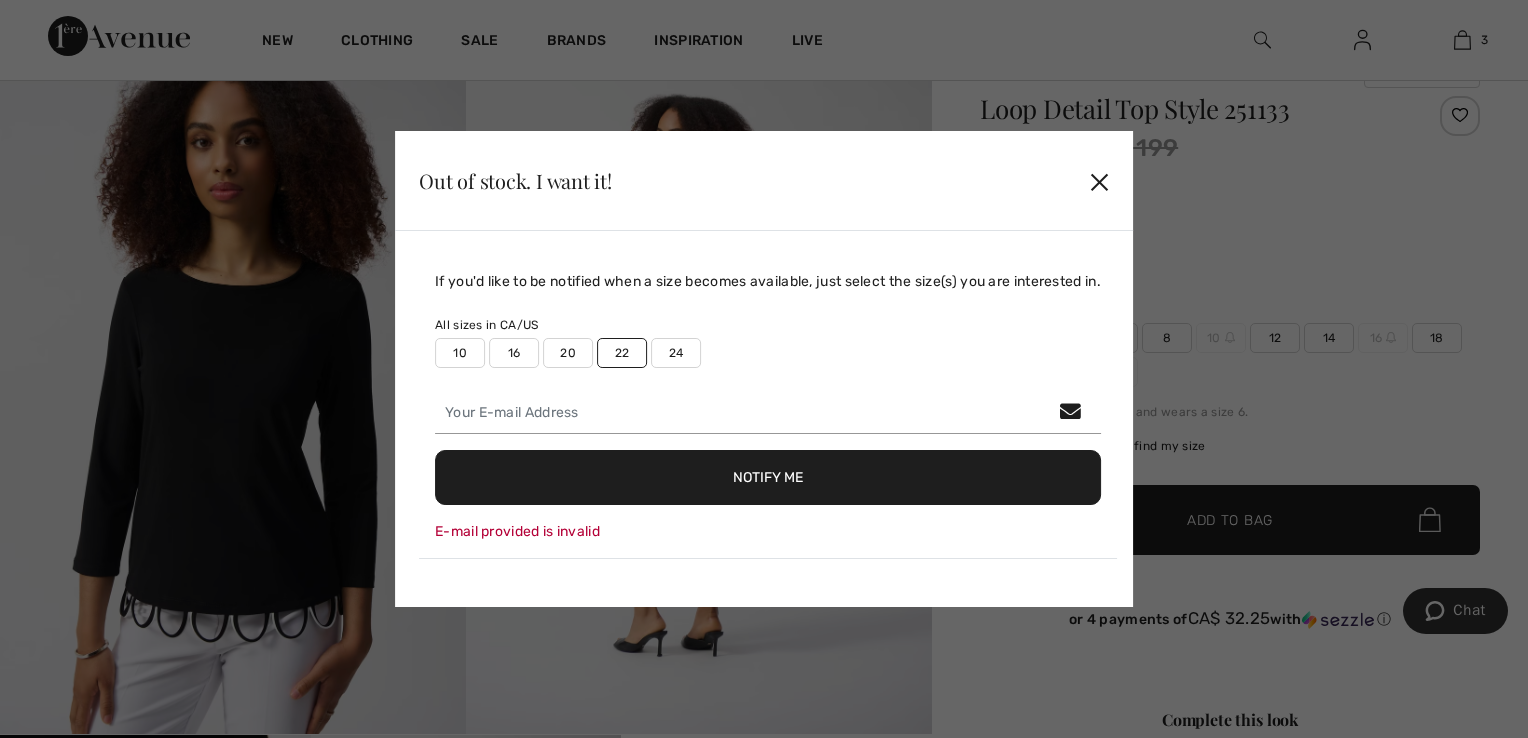 click on "✕" at bounding box center (1099, 181) 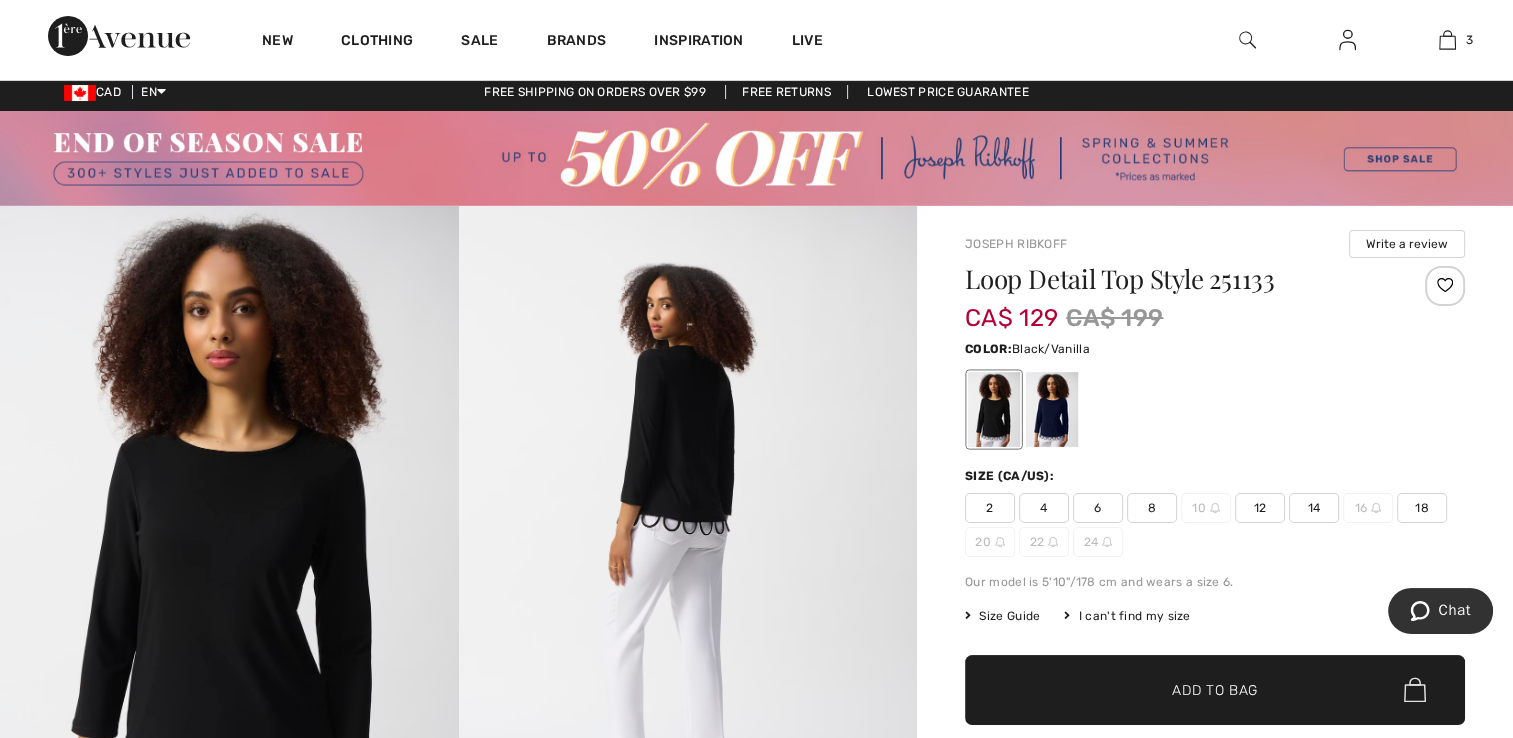 scroll, scrollTop: 0, scrollLeft: 0, axis: both 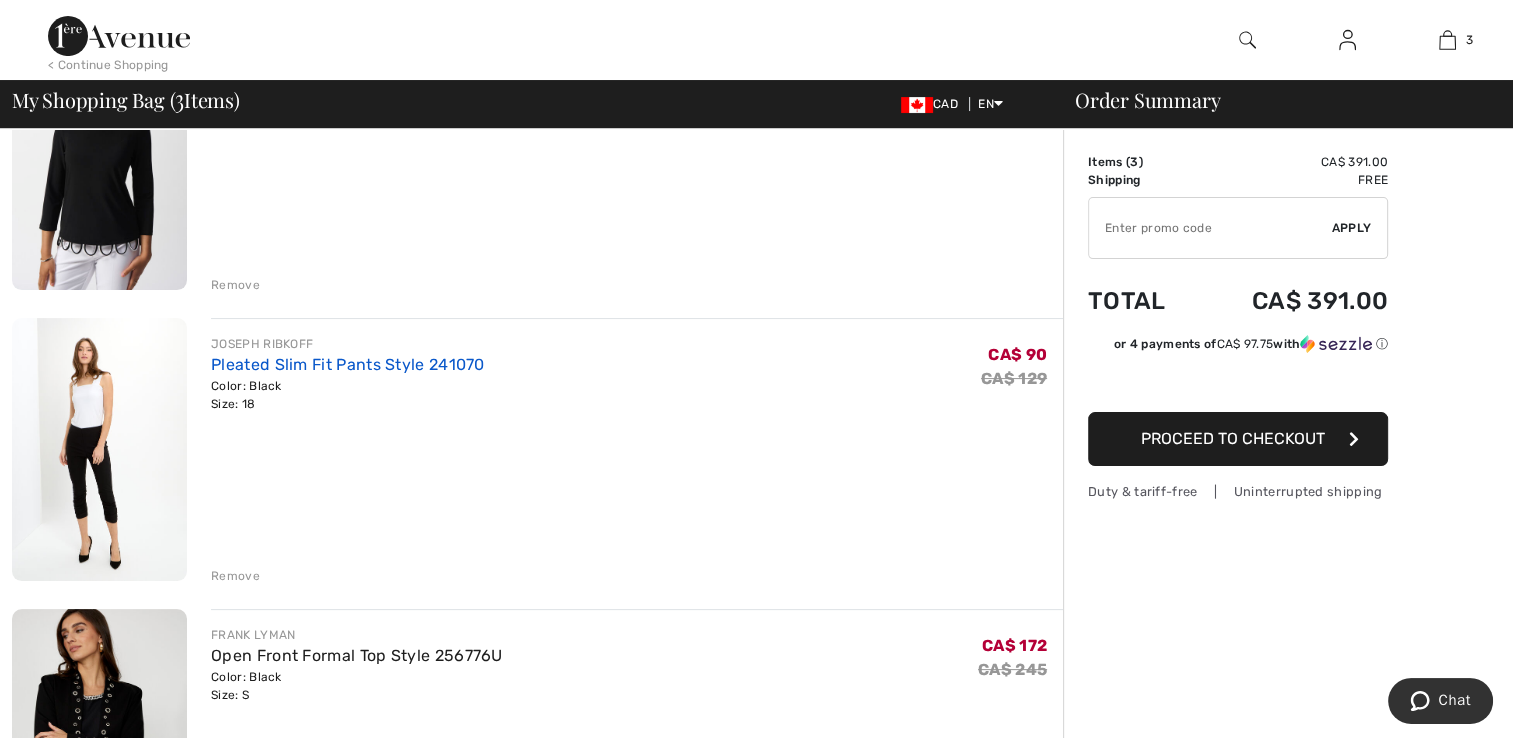 click on "Pleated Slim Fit Pants Style 241070" at bounding box center [348, 364] 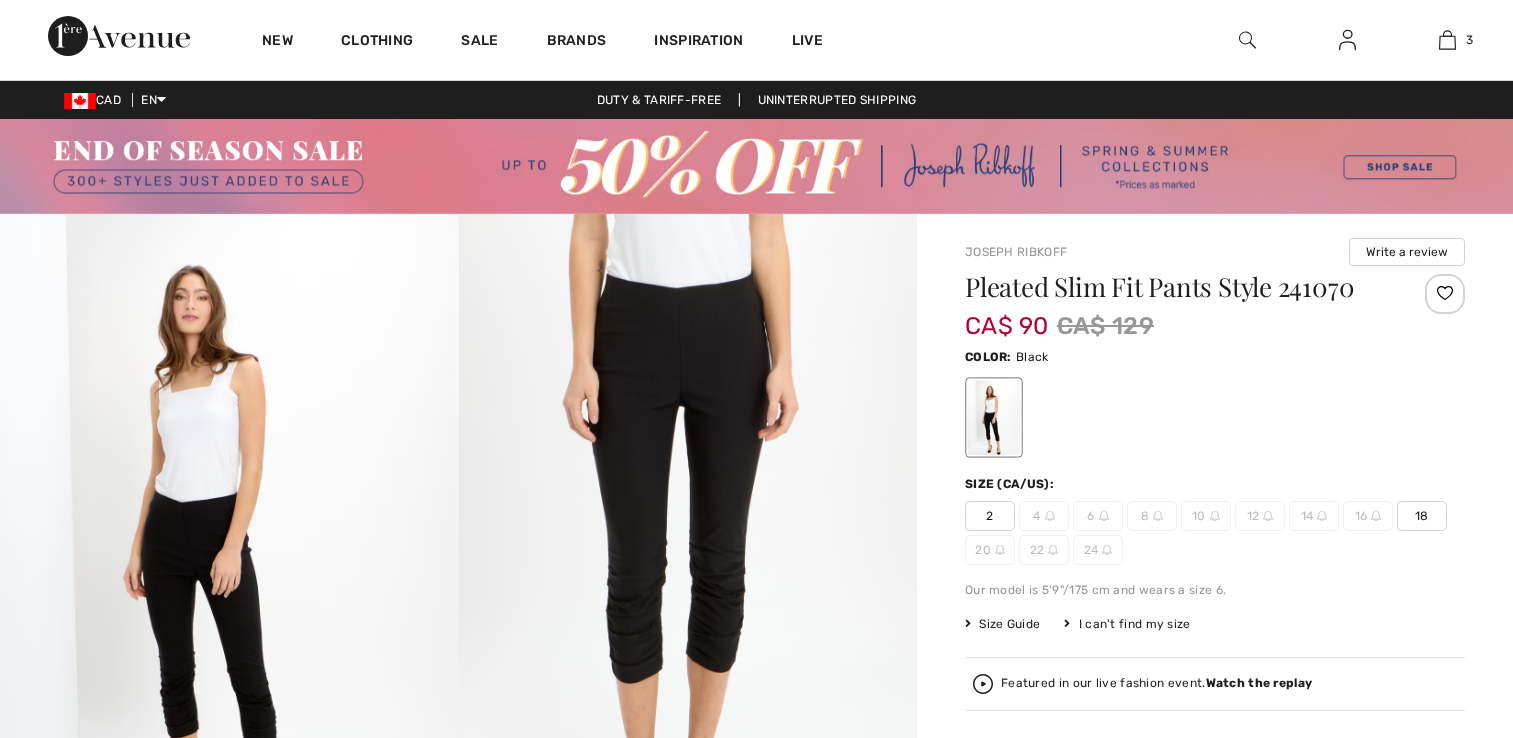scroll, scrollTop: 0, scrollLeft: 0, axis: both 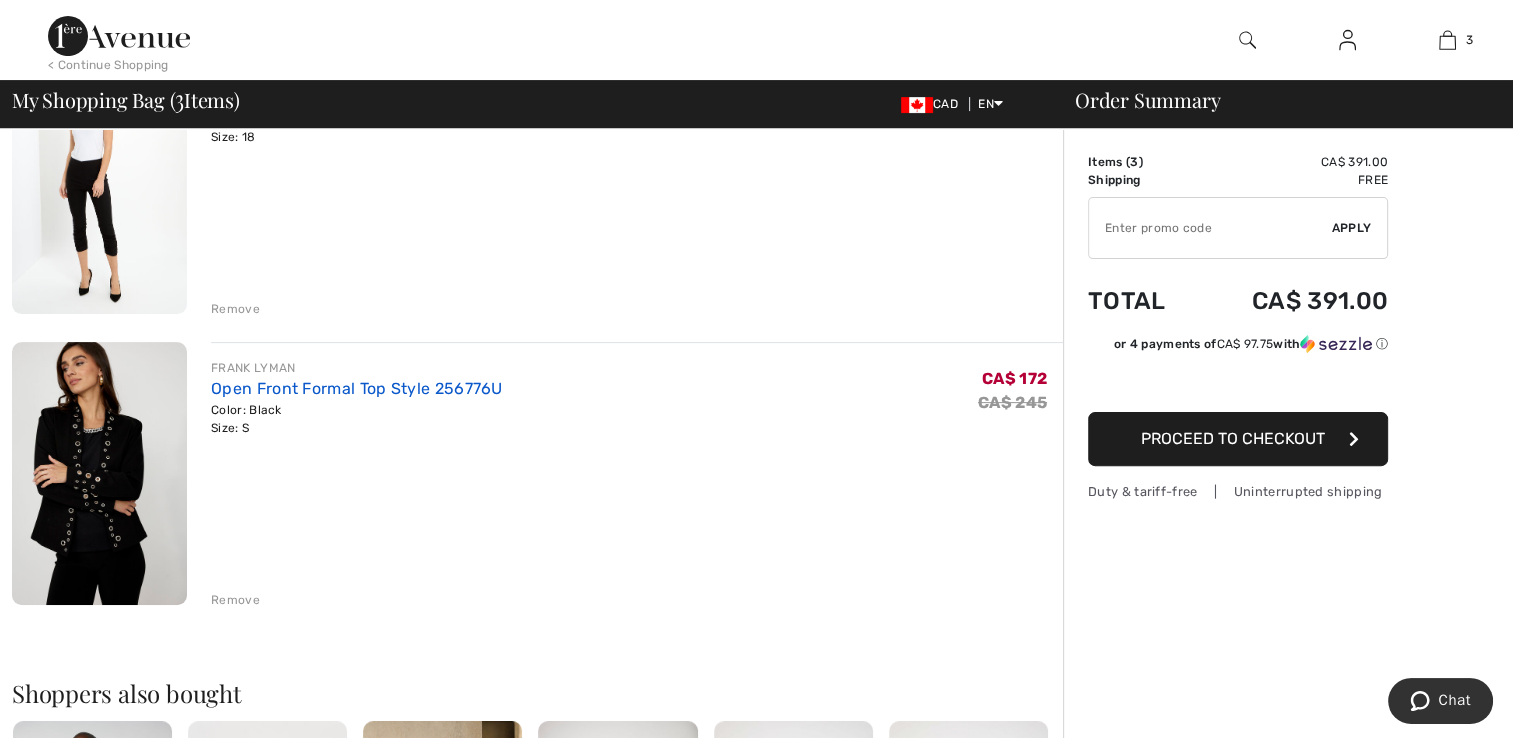 click on "Open Front Formal Top Style 256776U" at bounding box center [357, 388] 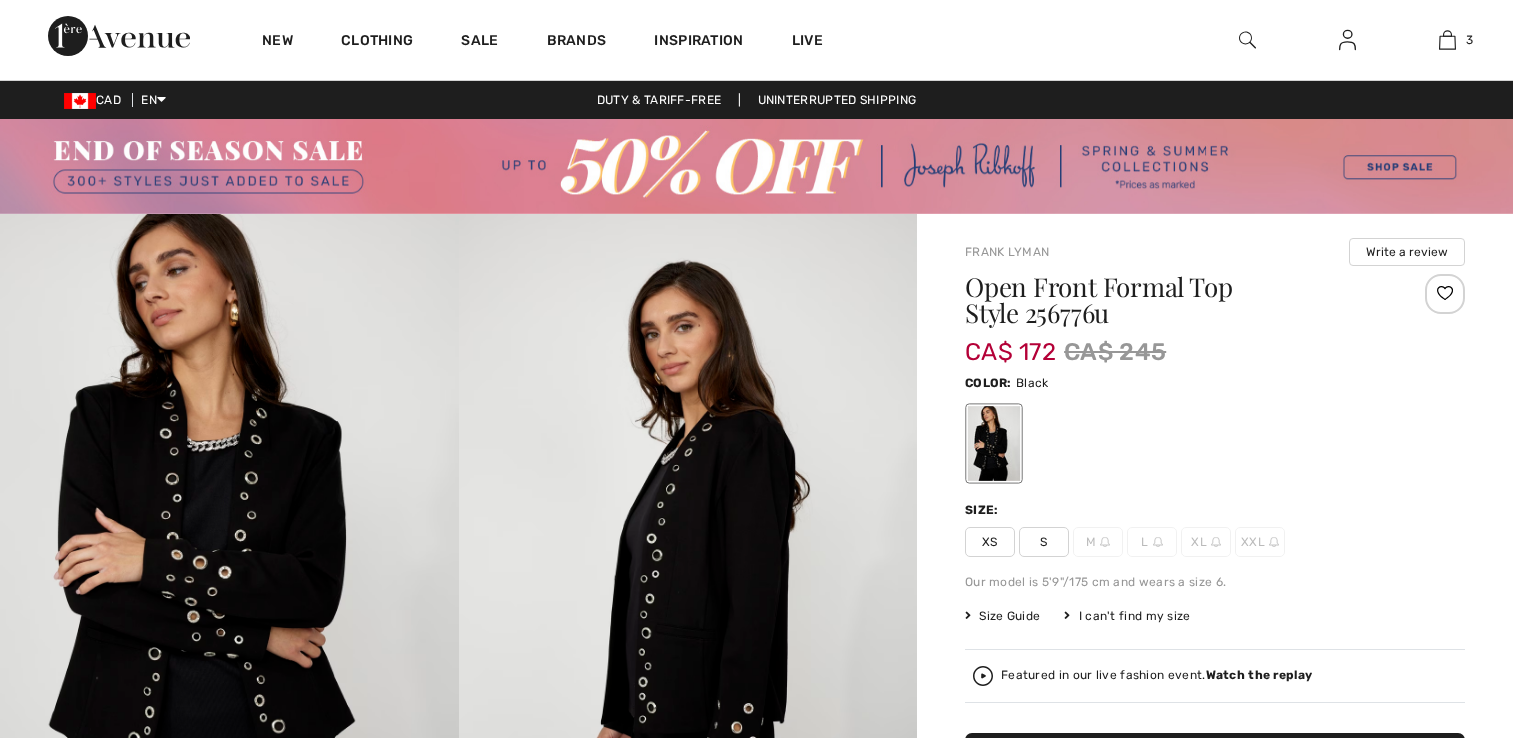 scroll, scrollTop: 0, scrollLeft: 0, axis: both 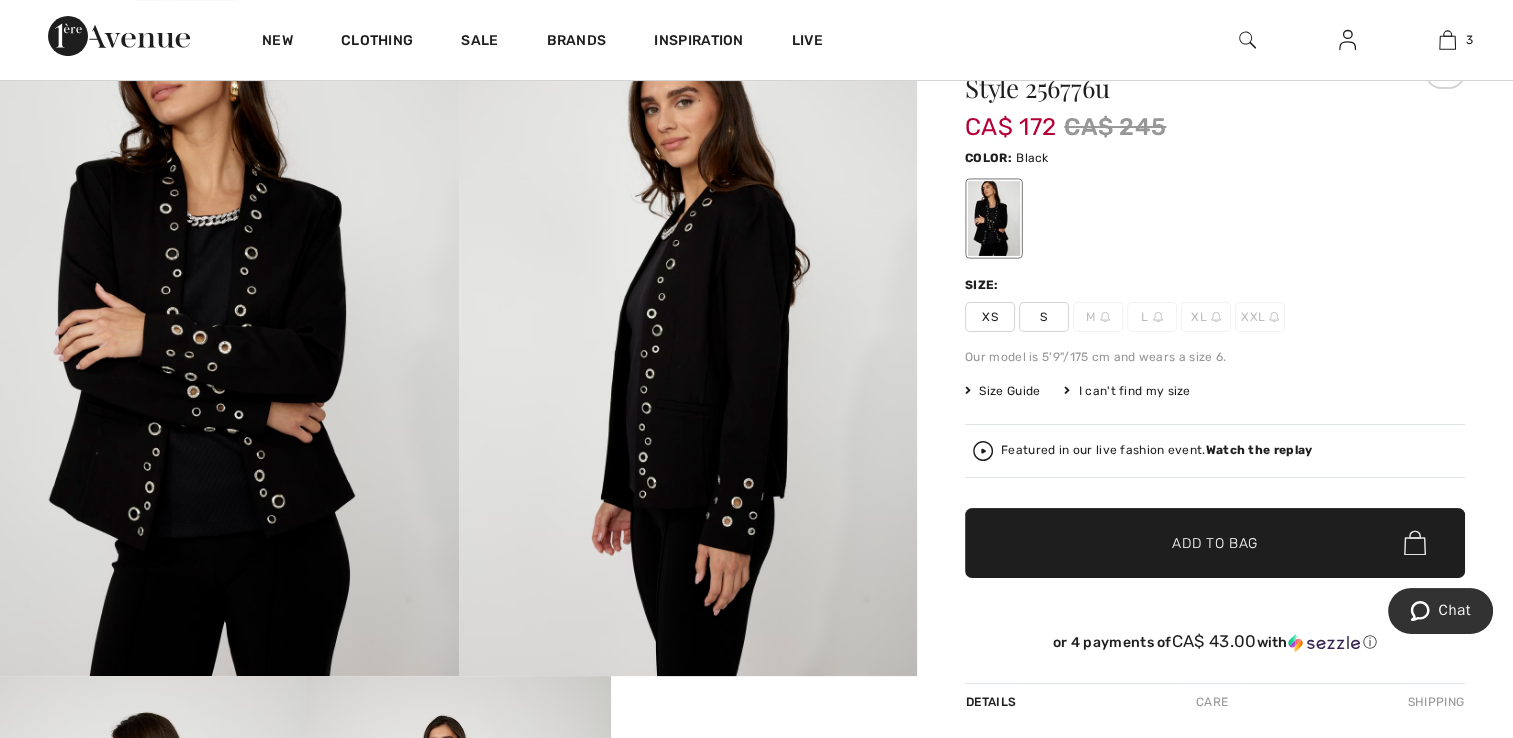 click on "I can't find my size" at bounding box center (1127, 391) 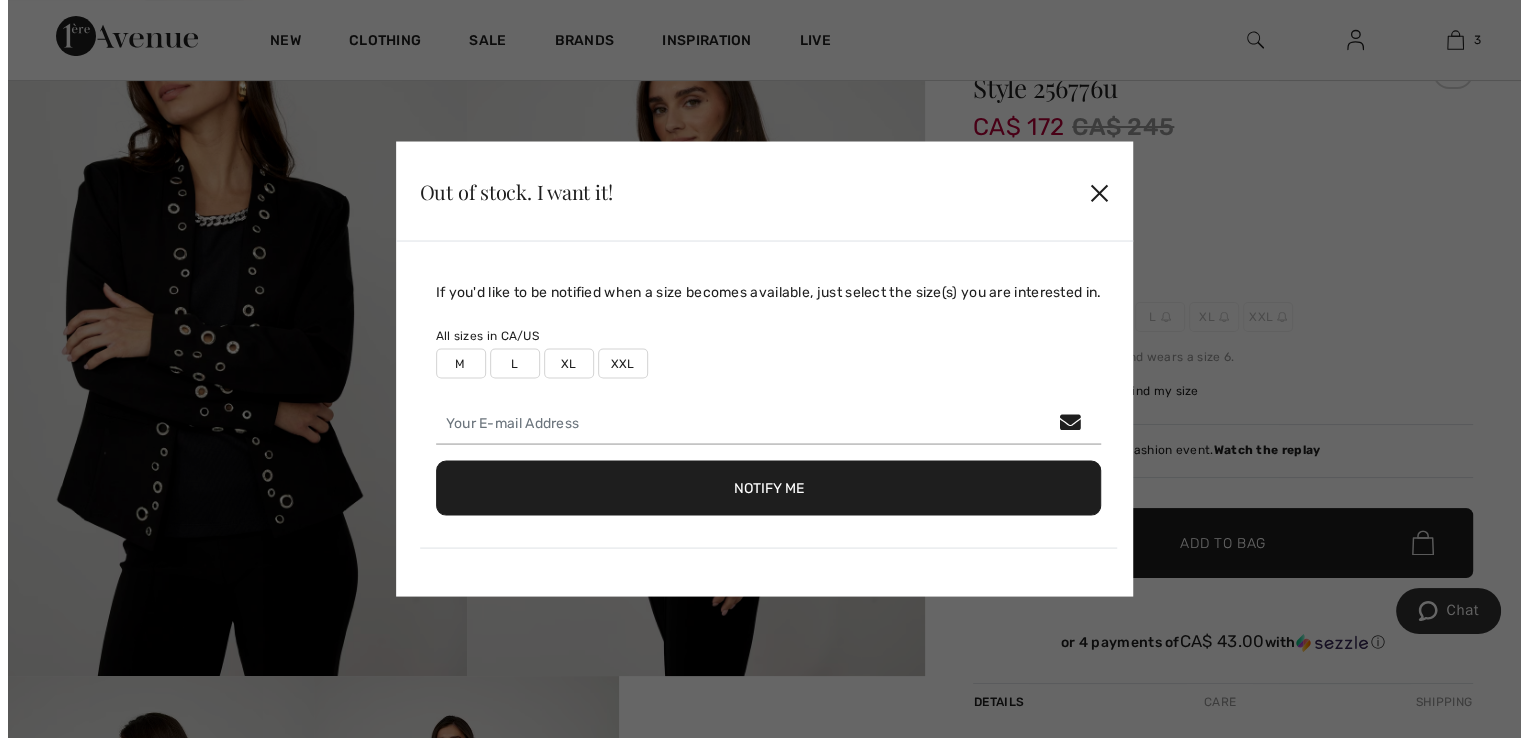 scroll, scrollTop: 226, scrollLeft: 0, axis: vertical 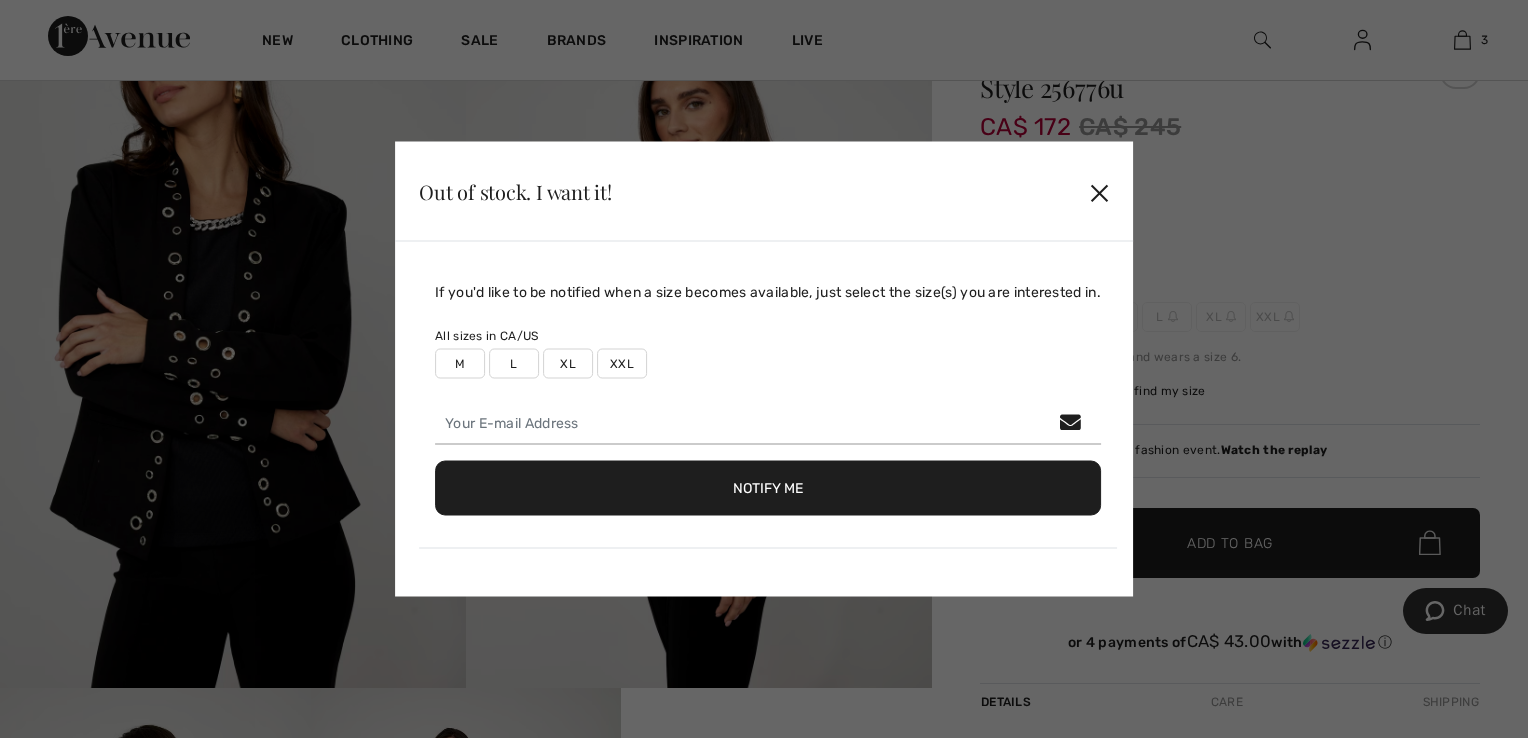 click on "XXL" at bounding box center [622, 364] 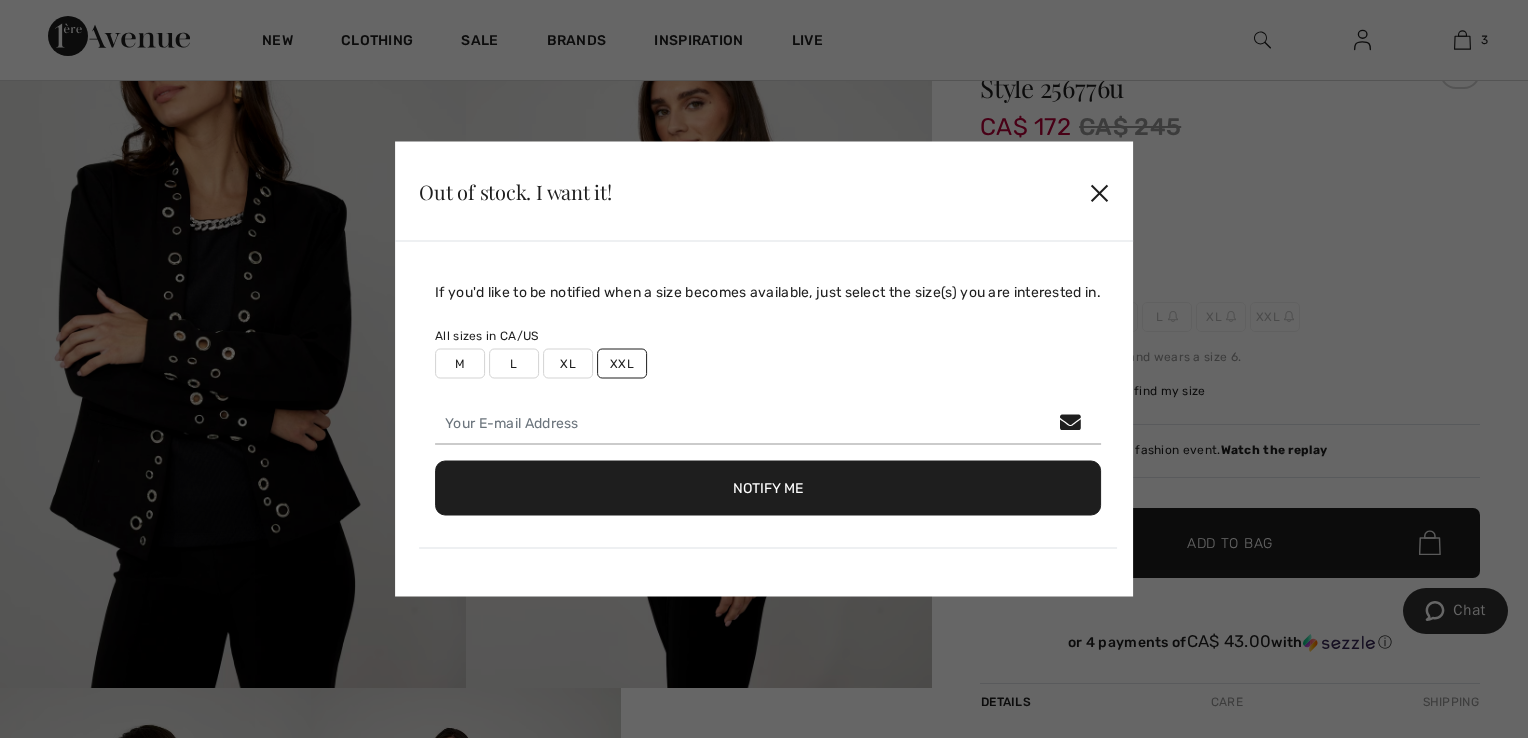 click on "Notify Me" at bounding box center (768, 488) 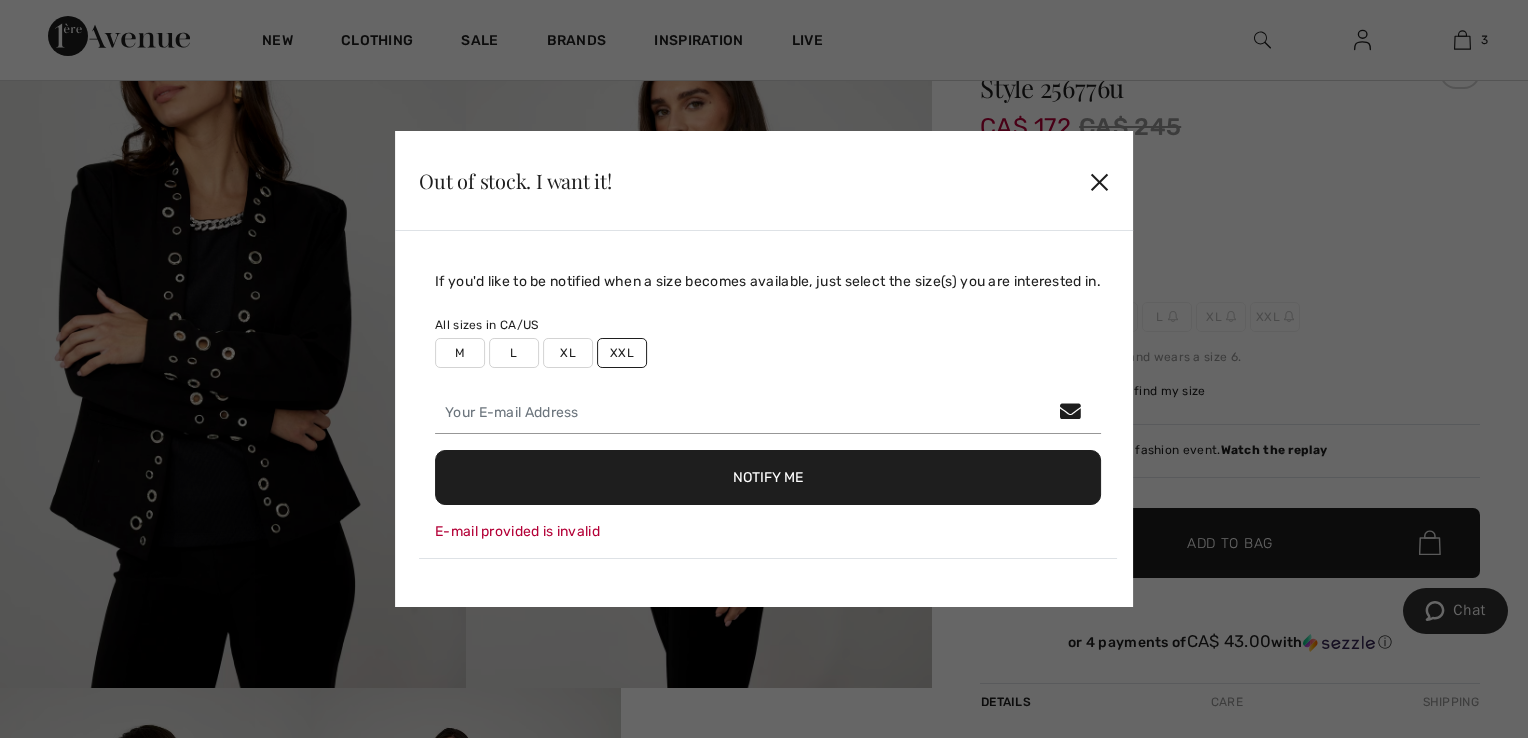 click on "✕" at bounding box center [1099, 181] 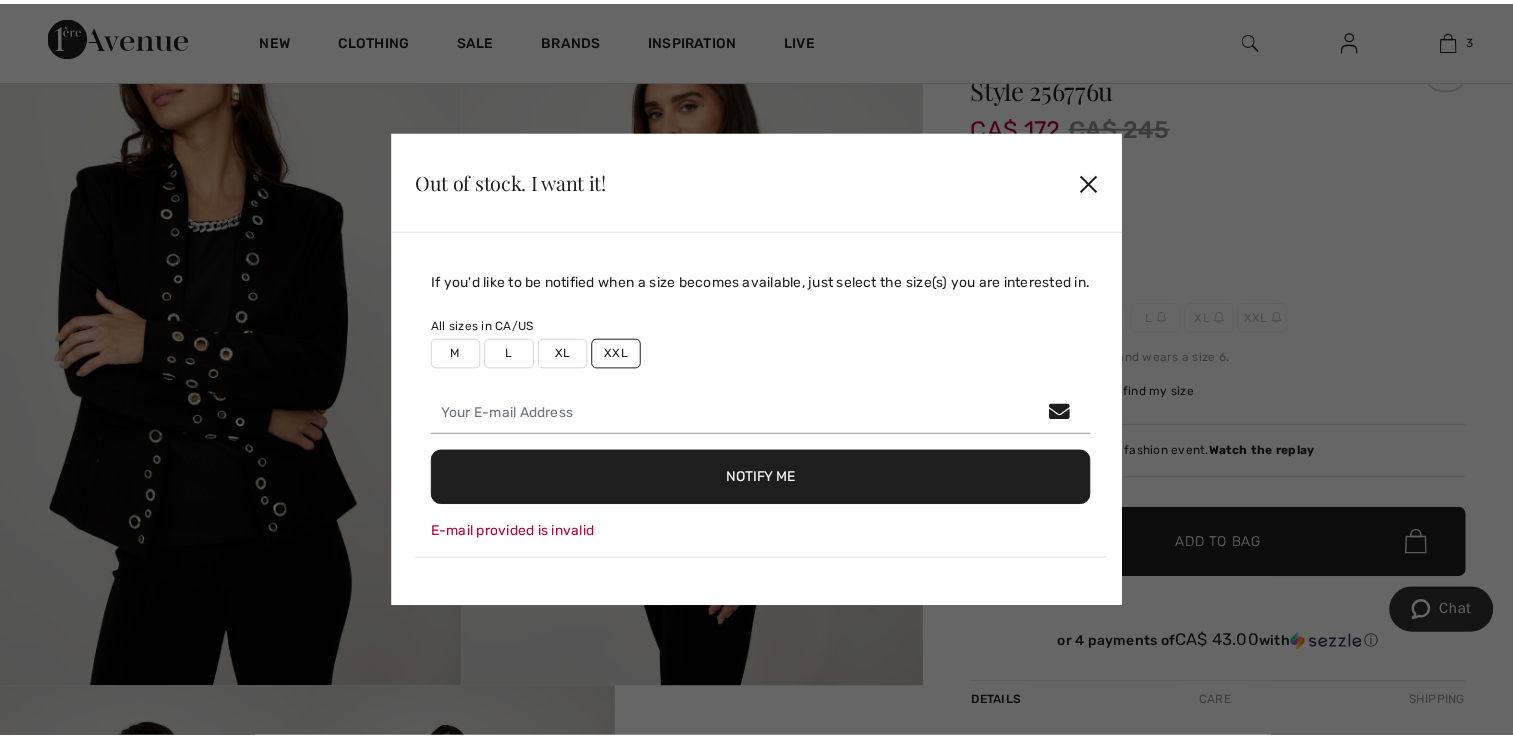scroll, scrollTop: 225, scrollLeft: 0, axis: vertical 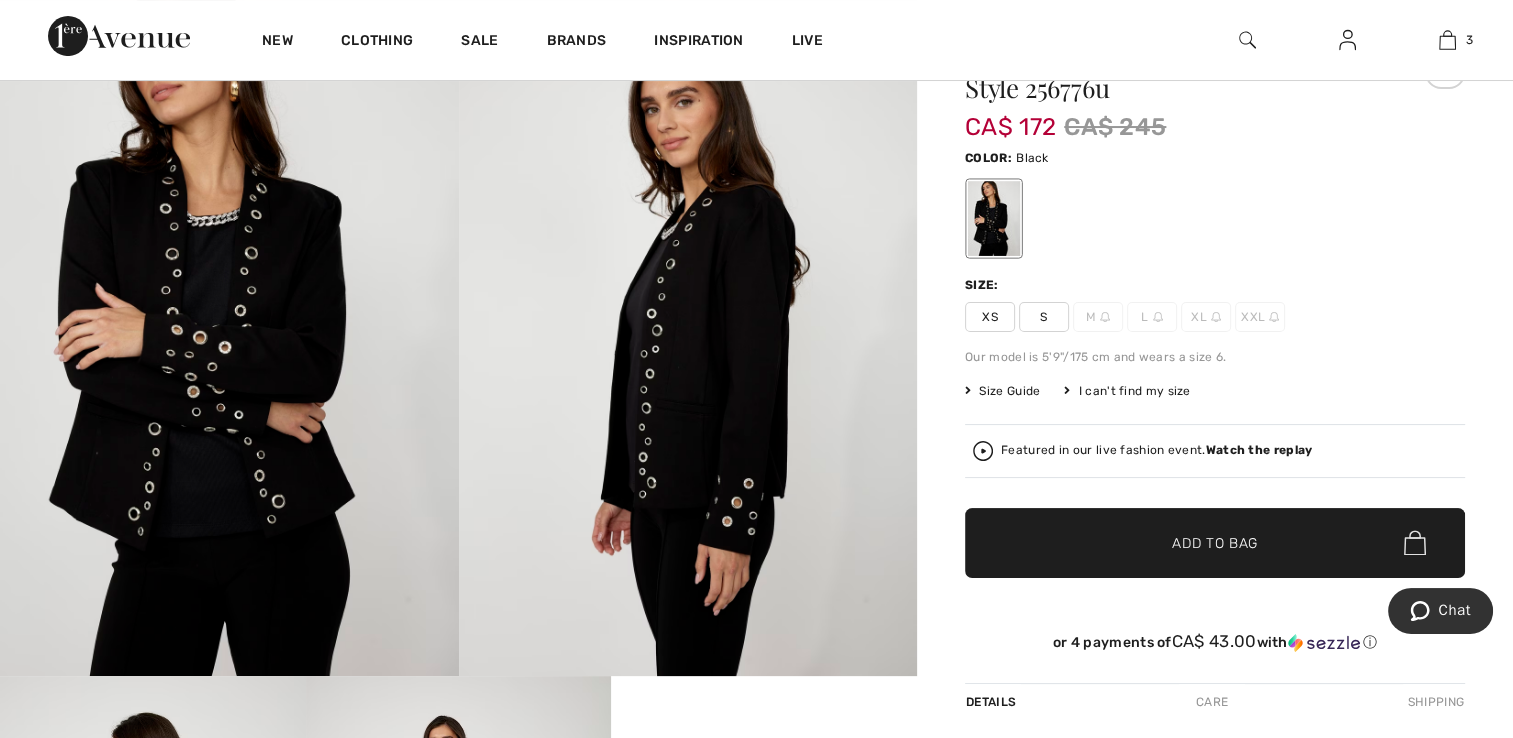 click on "Size Guide" at bounding box center [1002, 391] 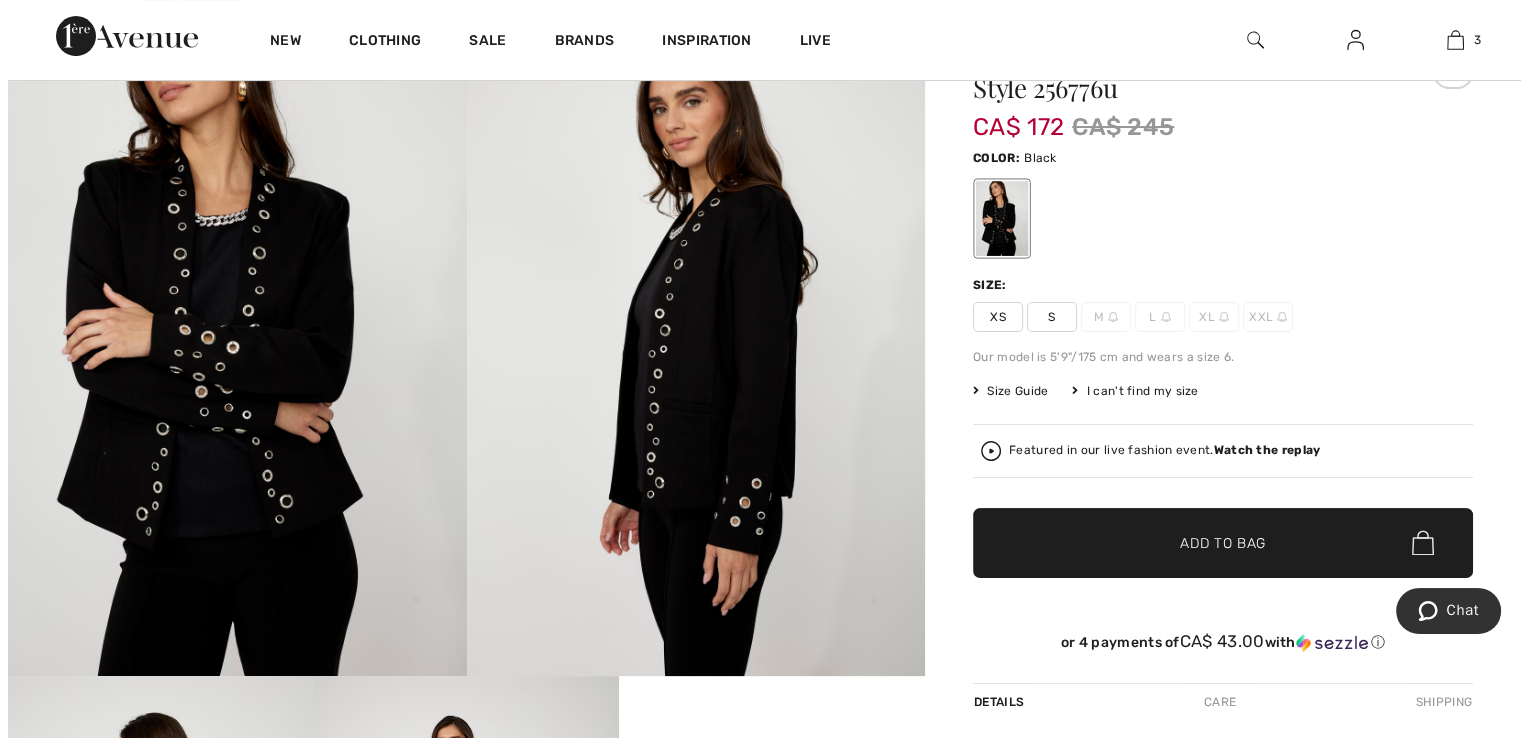 scroll, scrollTop: 226, scrollLeft: 0, axis: vertical 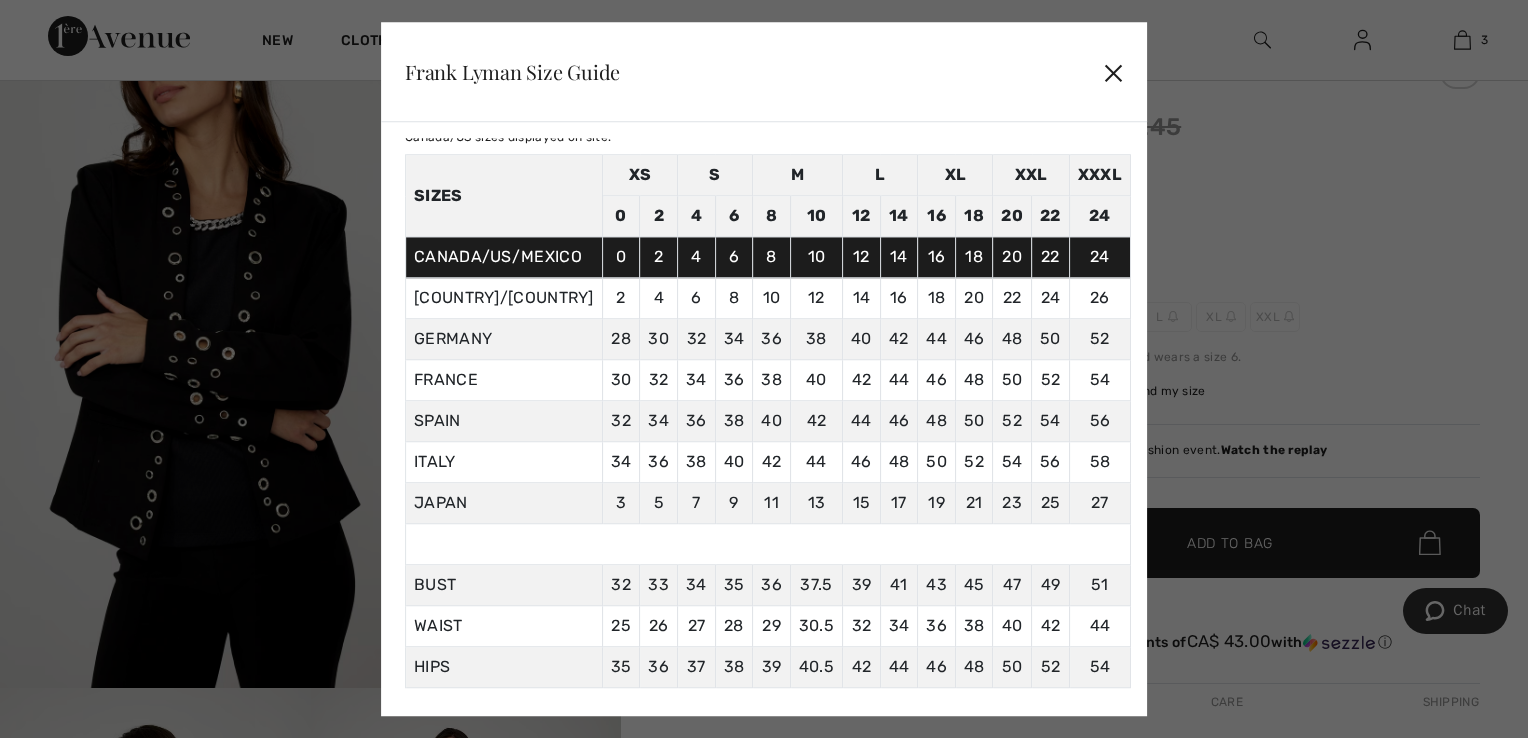 click on "✕" at bounding box center [1113, 72] 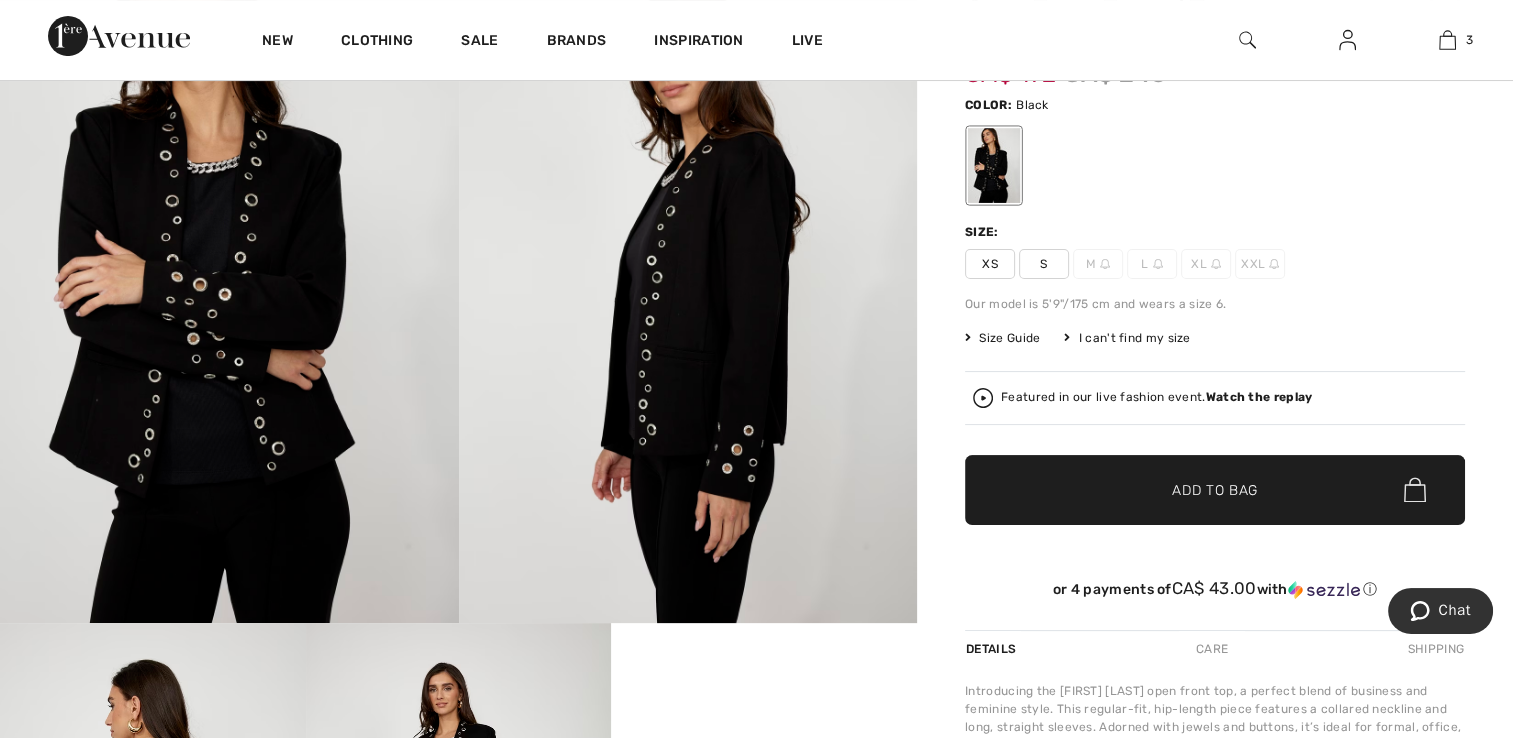 scroll, scrollTop: 281, scrollLeft: 0, axis: vertical 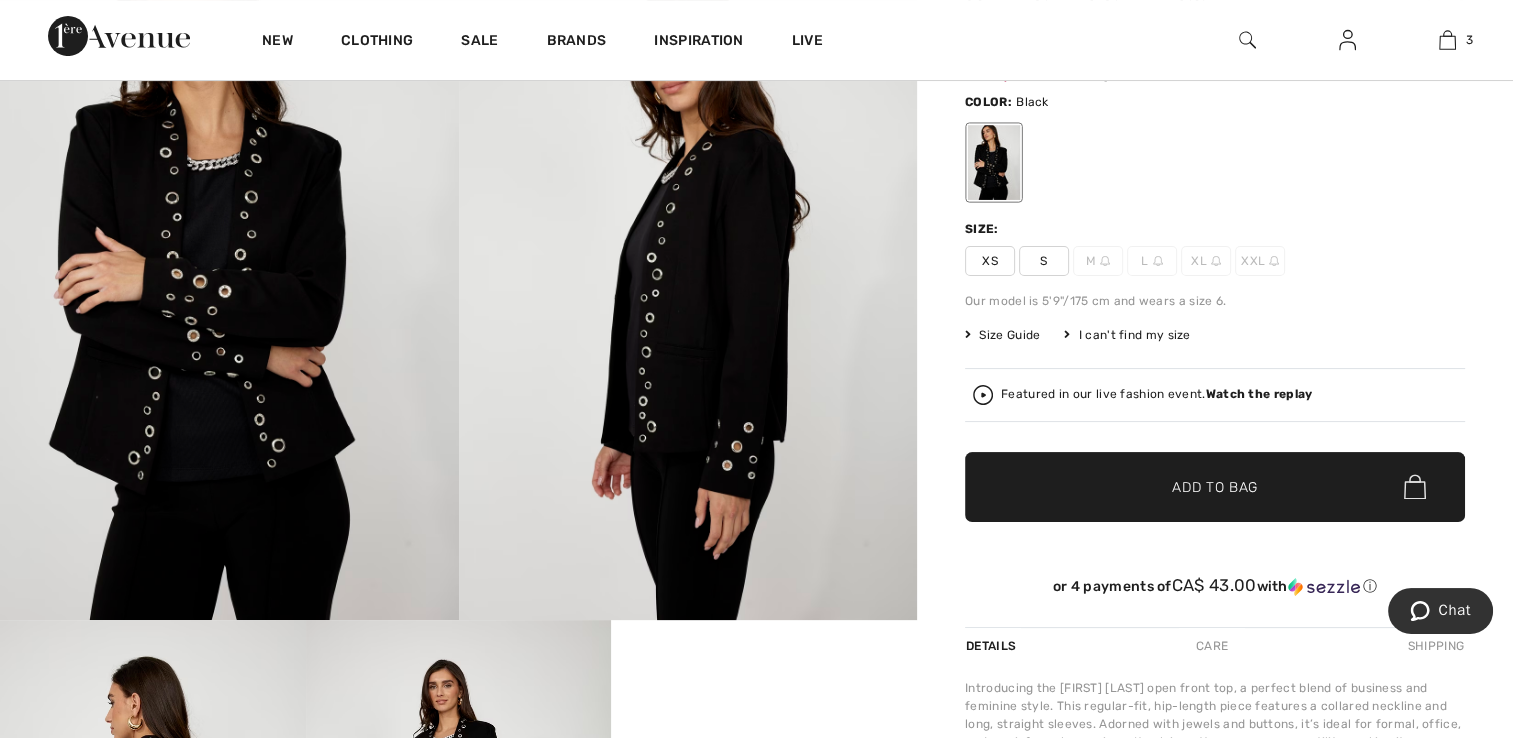 click on "Size Guide" at bounding box center [1002, 335] 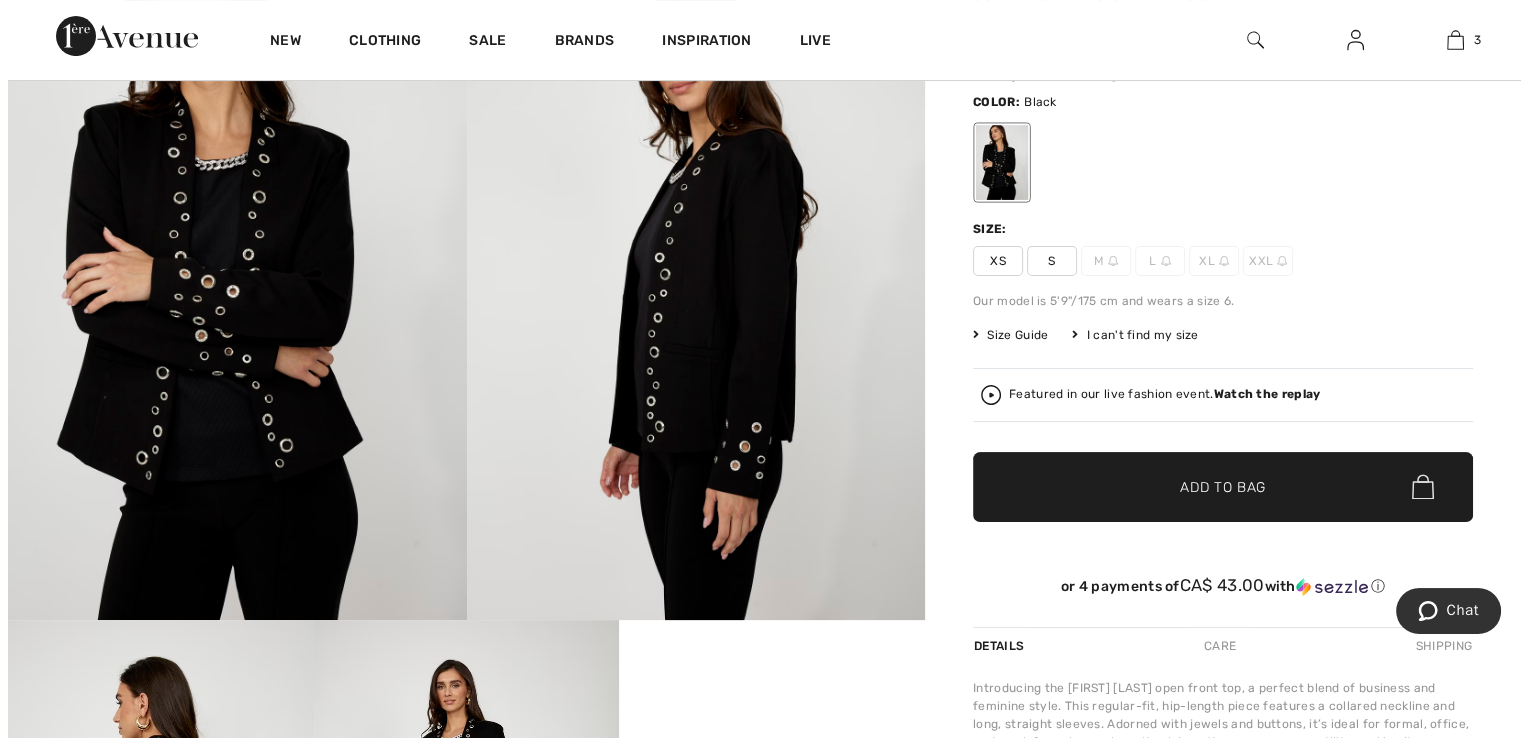 scroll, scrollTop: 282, scrollLeft: 0, axis: vertical 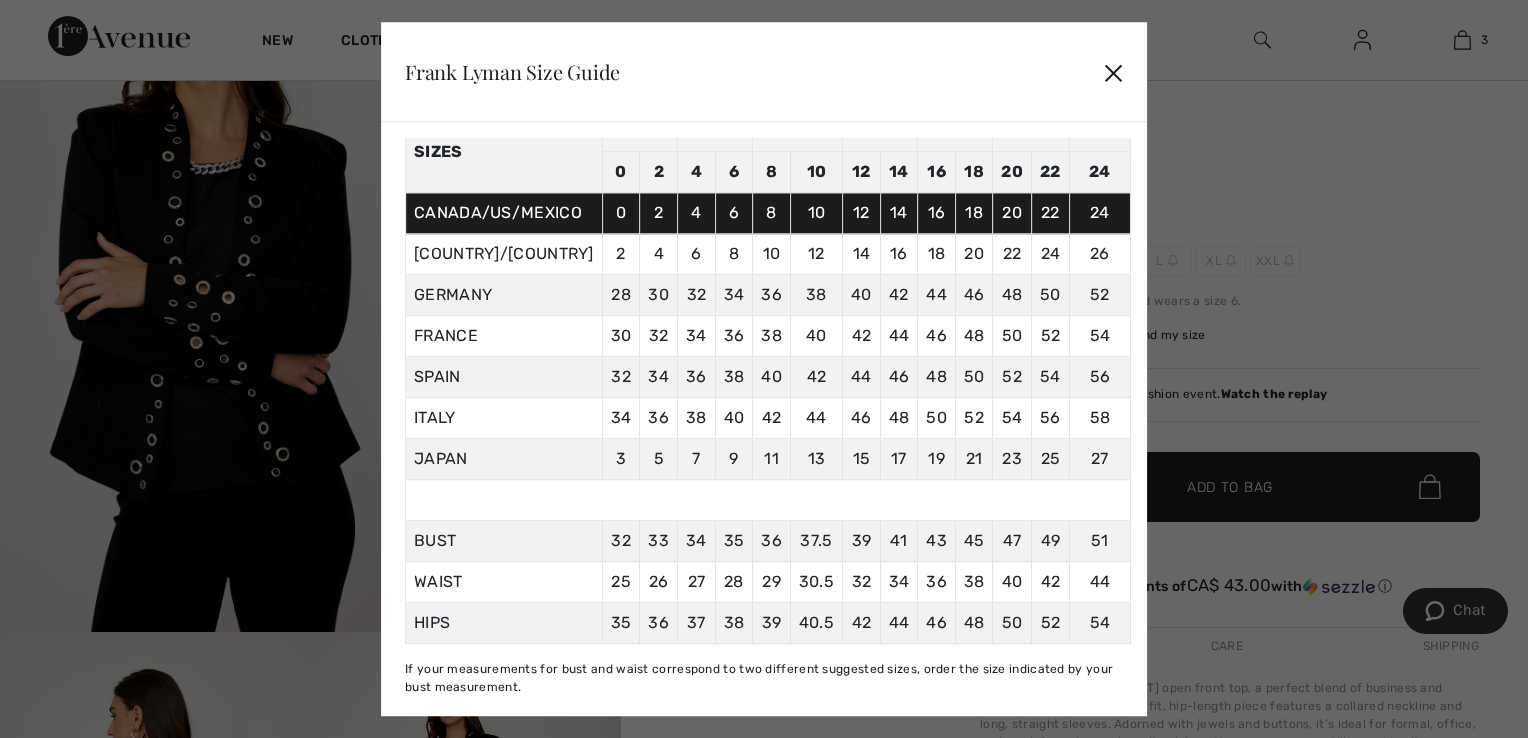 click on "✕" at bounding box center [1113, 72] 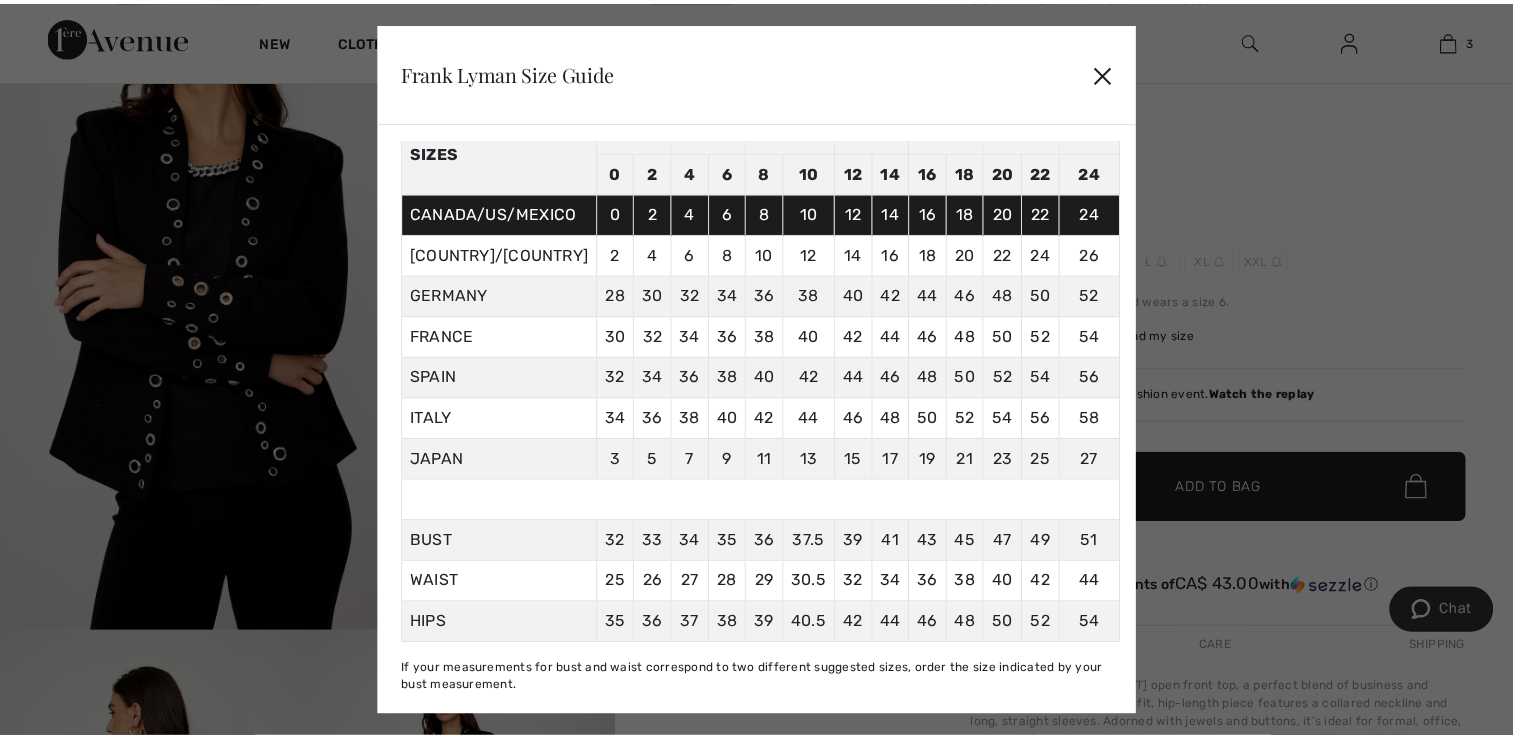 scroll, scrollTop: 281, scrollLeft: 0, axis: vertical 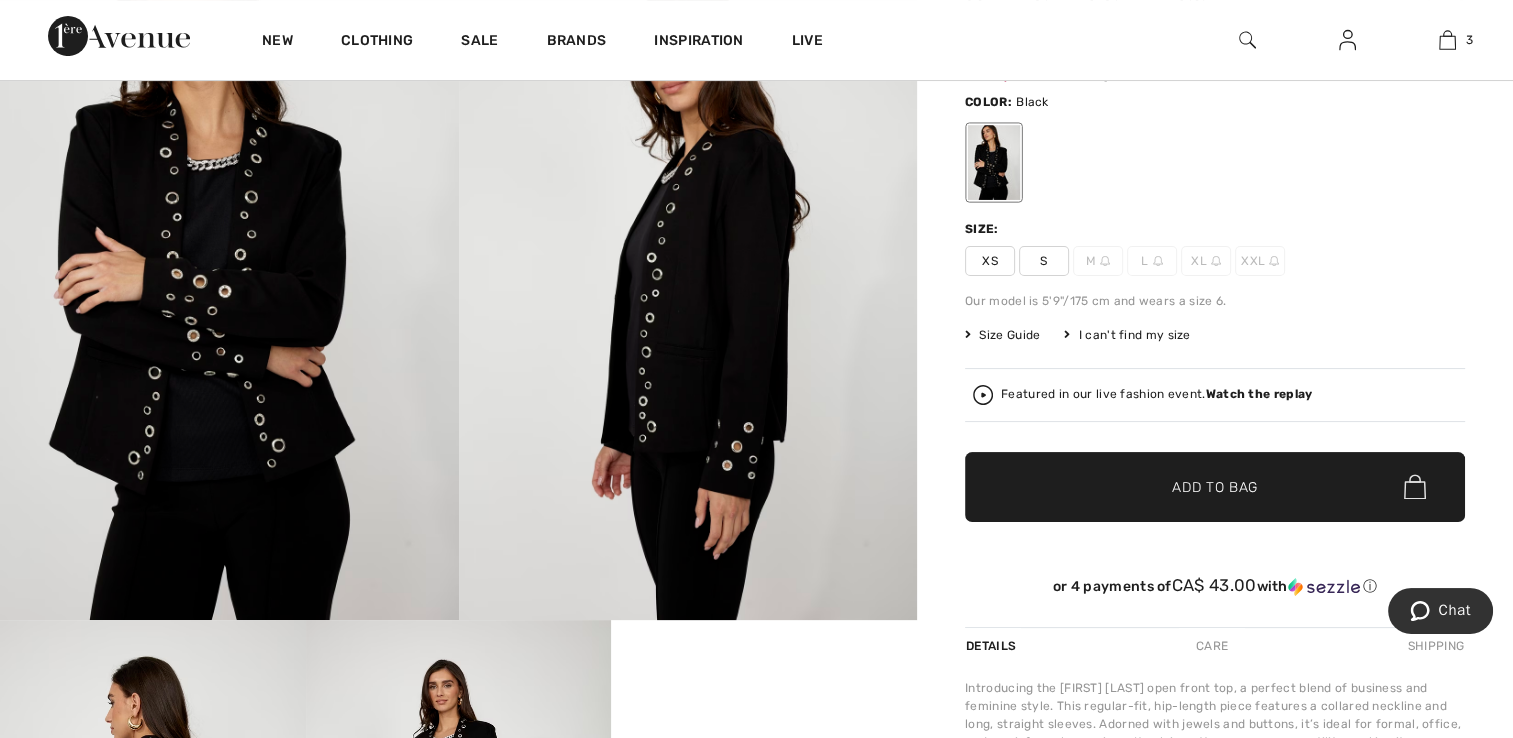 click on "Size Guide" at bounding box center (1002, 335) 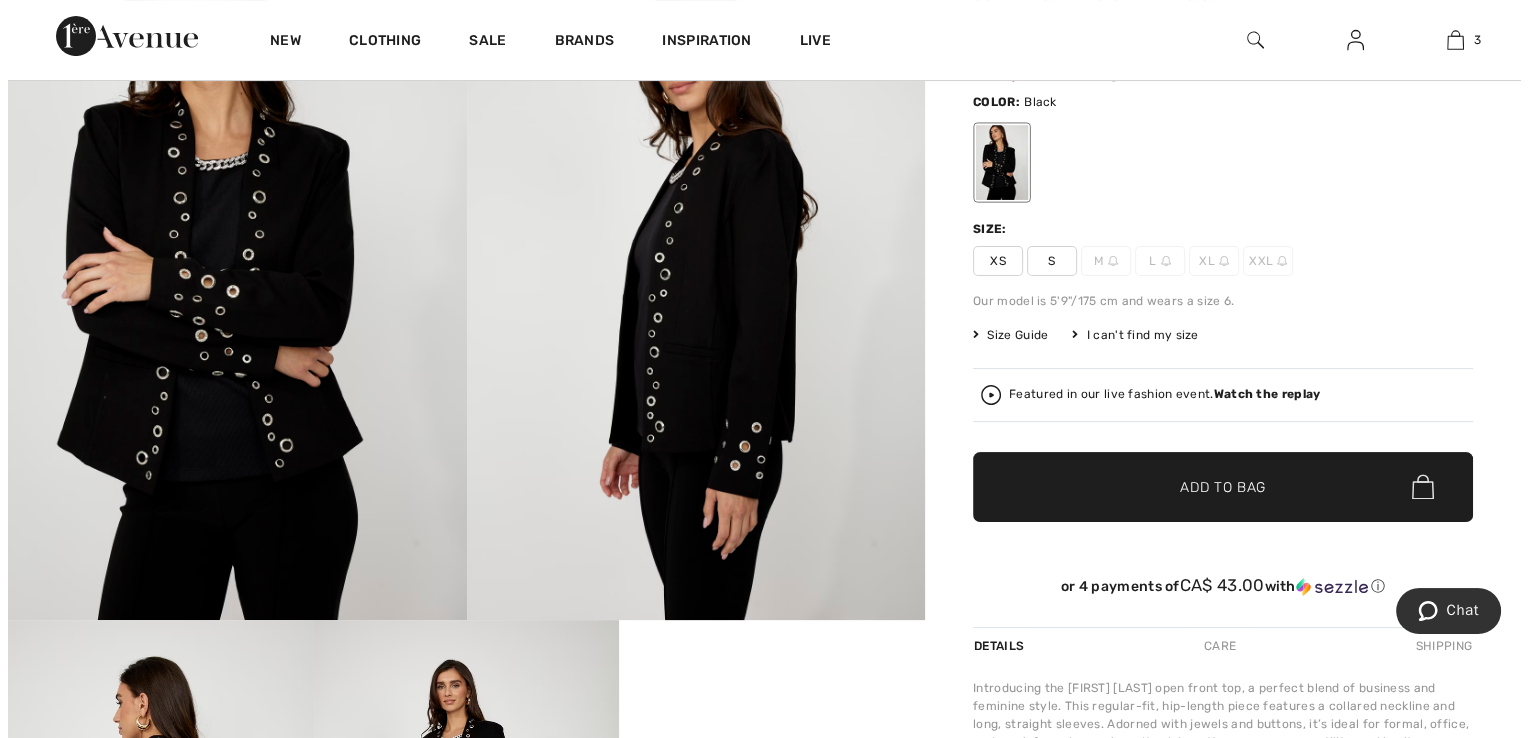 scroll, scrollTop: 282, scrollLeft: 0, axis: vertical 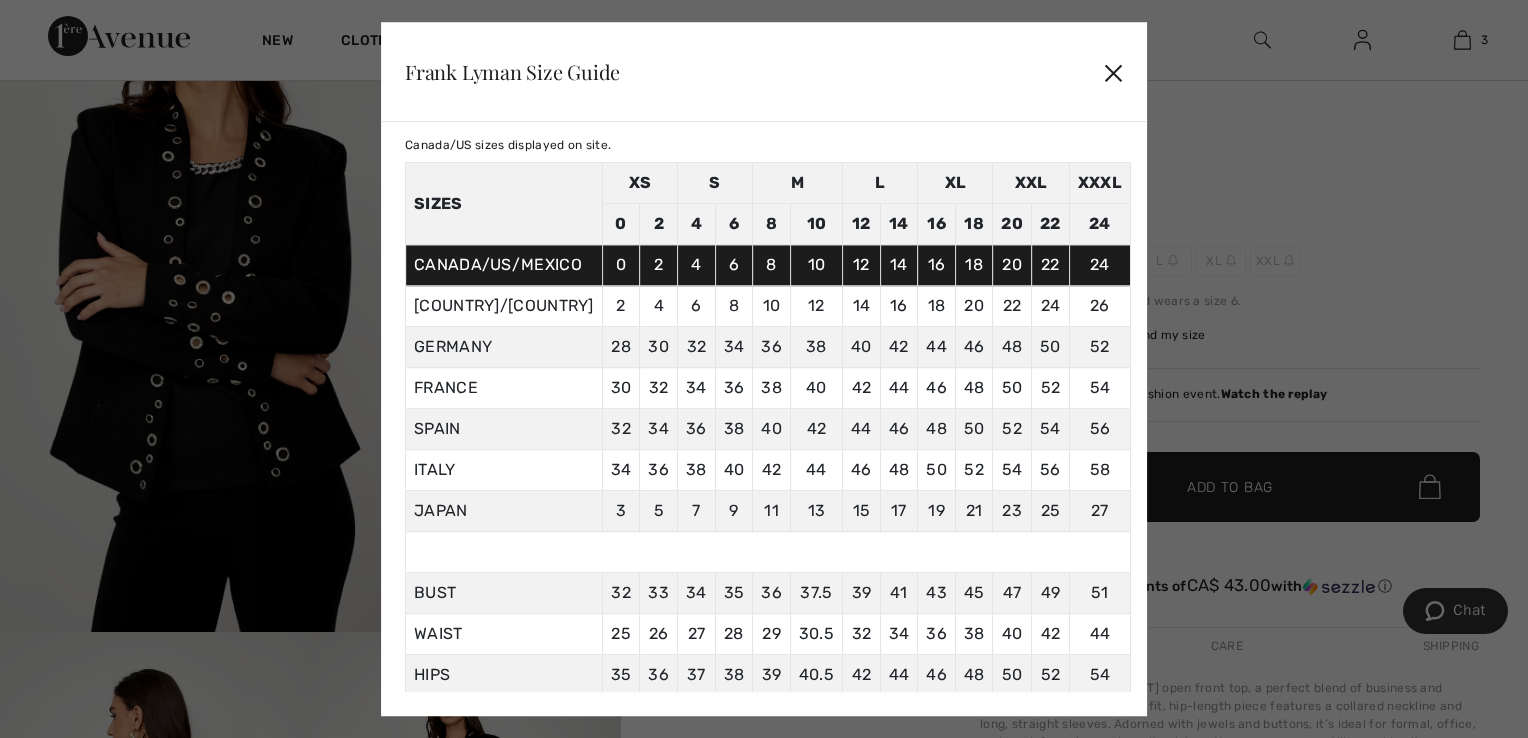 click on "✕" at bounding box center [1113, 72] 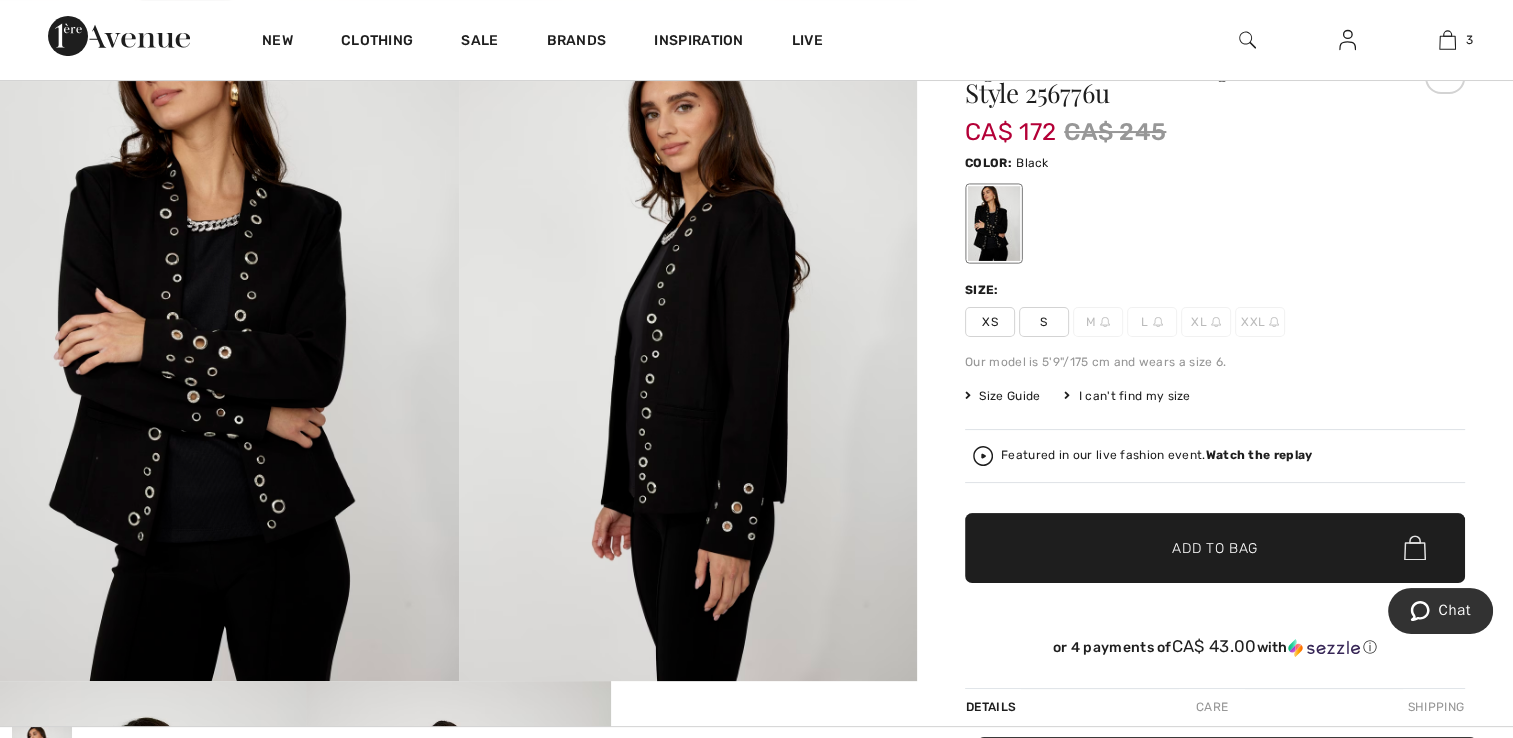 scroll, scrollTop: 0, scrollLeft: 0, axis: both 